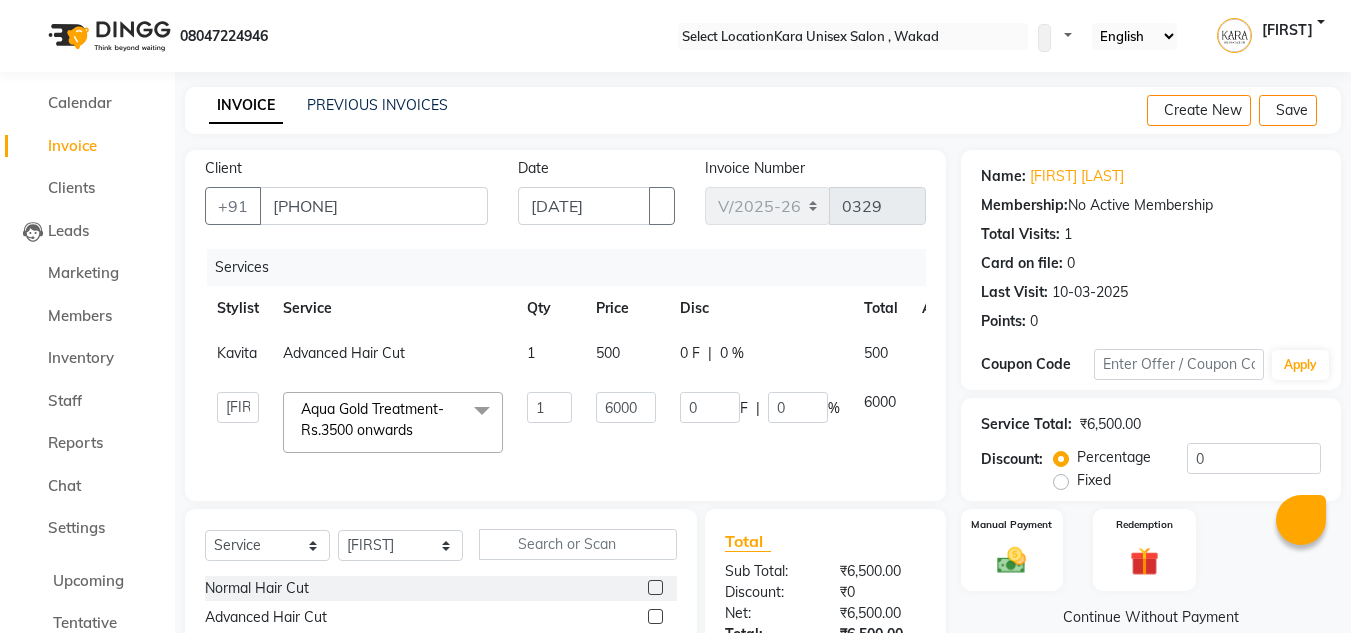 scroll, scrollTop: 232, scrollLeft: 0, axis: vertical 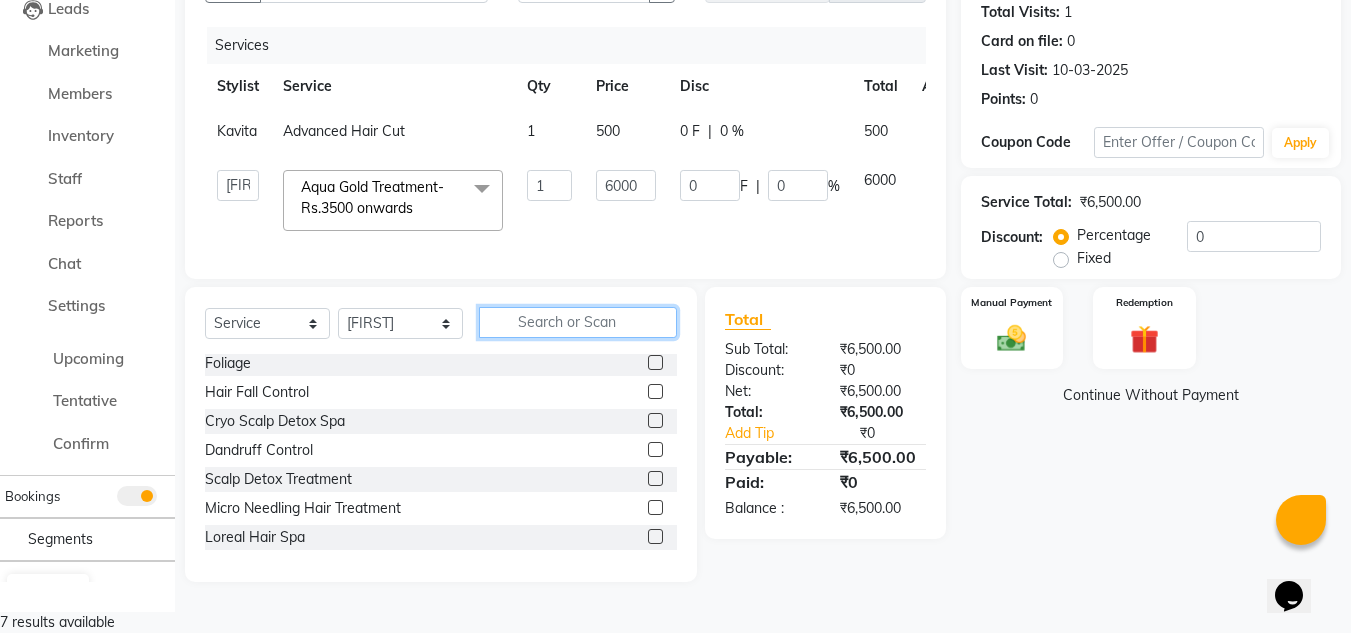 click at bounding box center (578, 322) 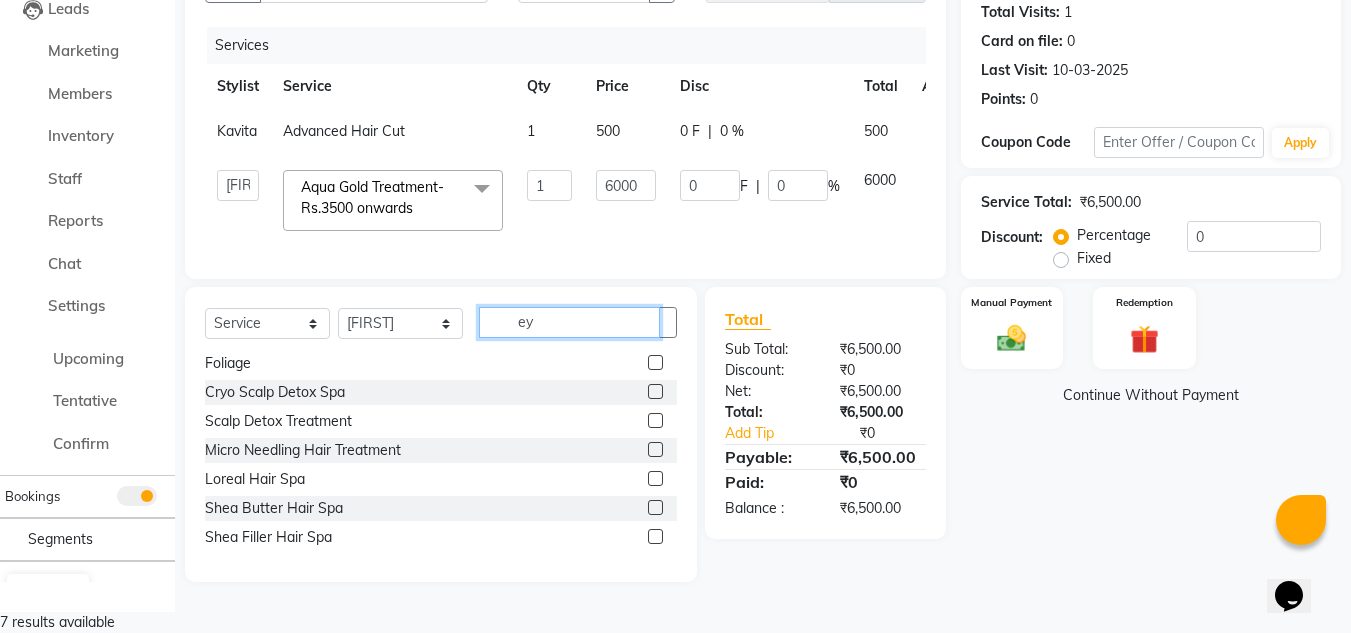 scroll, scrollTop: 0, scrollLeft: 0, axis: both 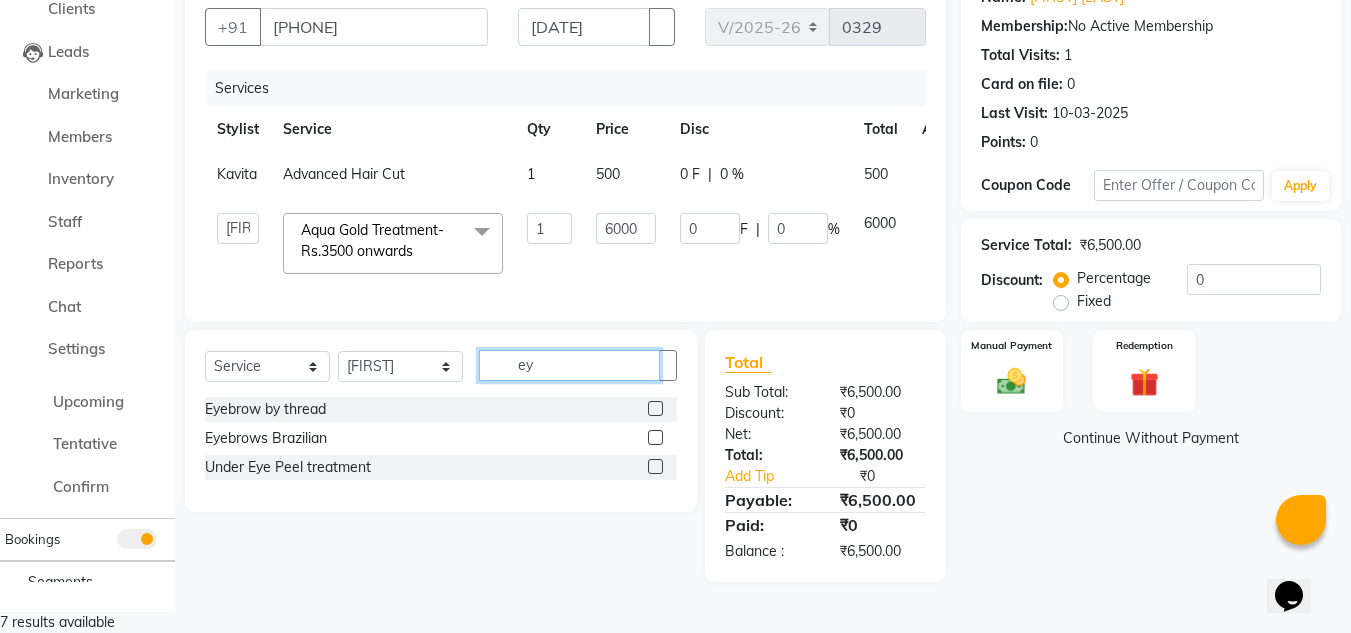 type on "ey" 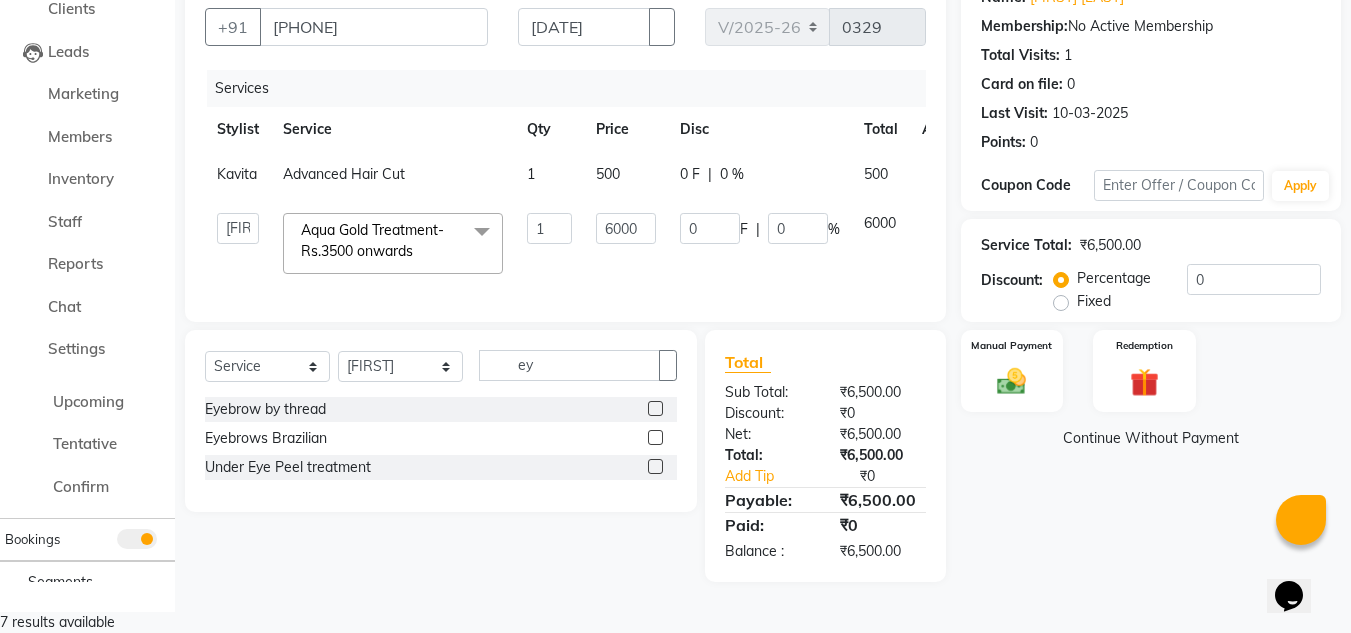 click at bounding box center (655, 408) 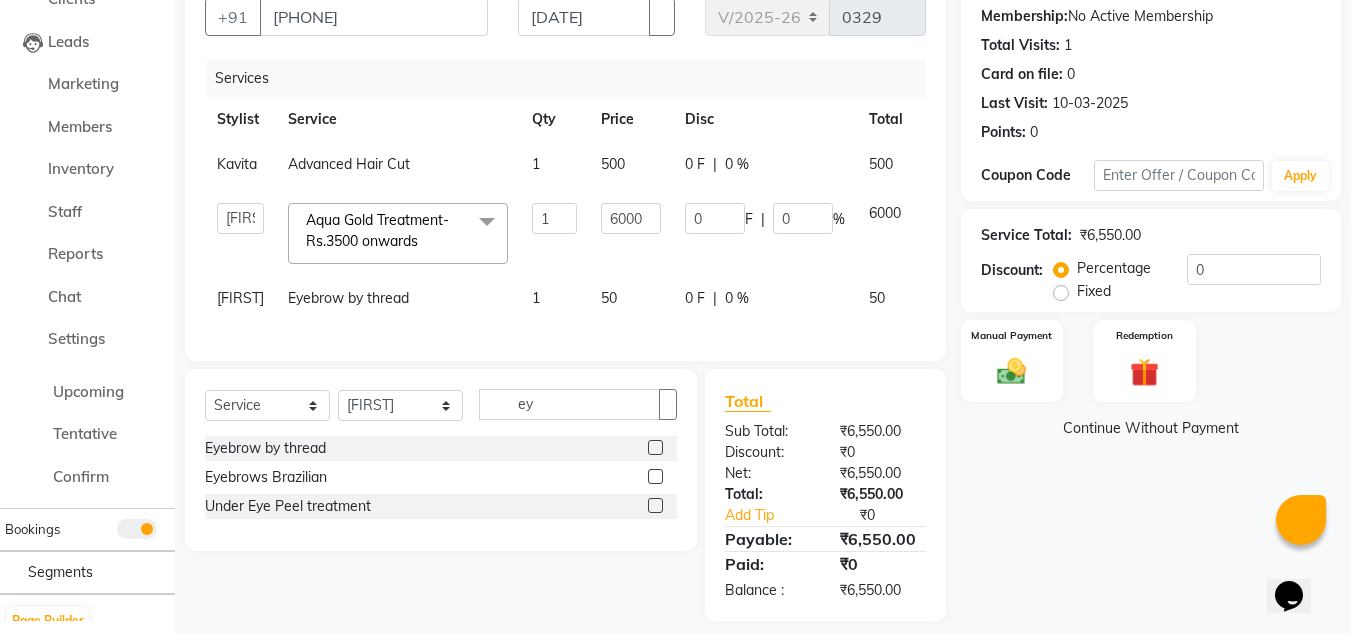 click on "50" at bounding box center [237, 164] 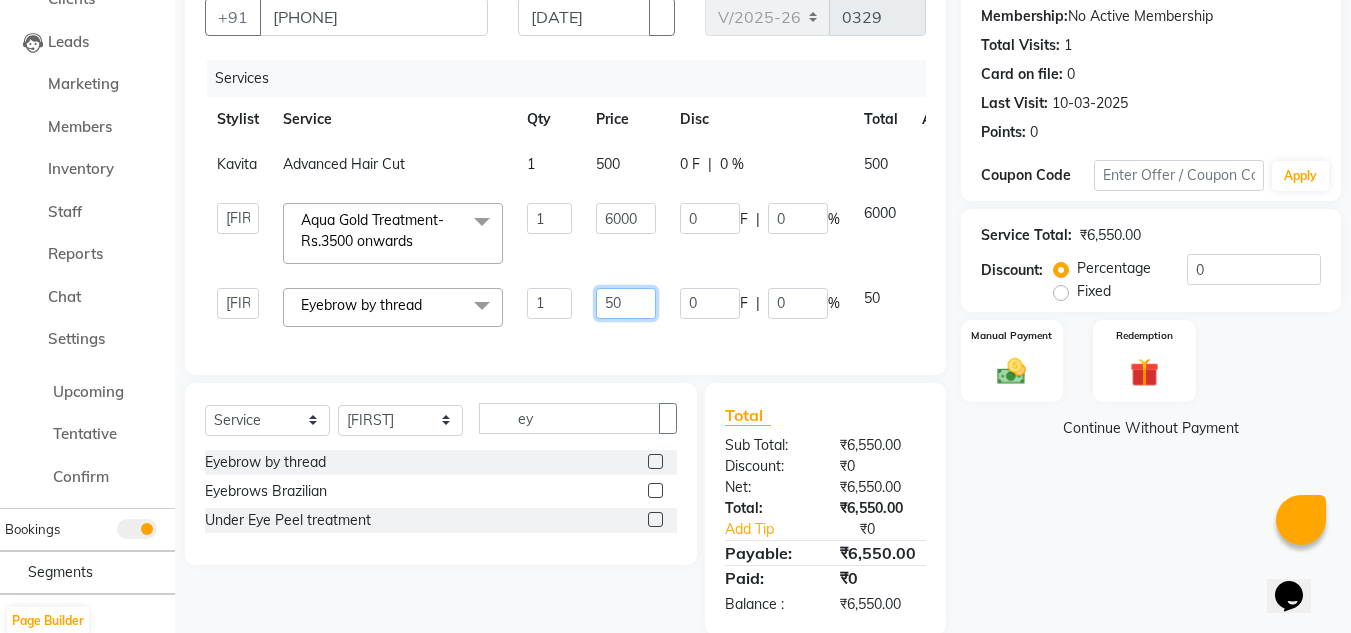 click on "50" at bounding box center [549, 218] 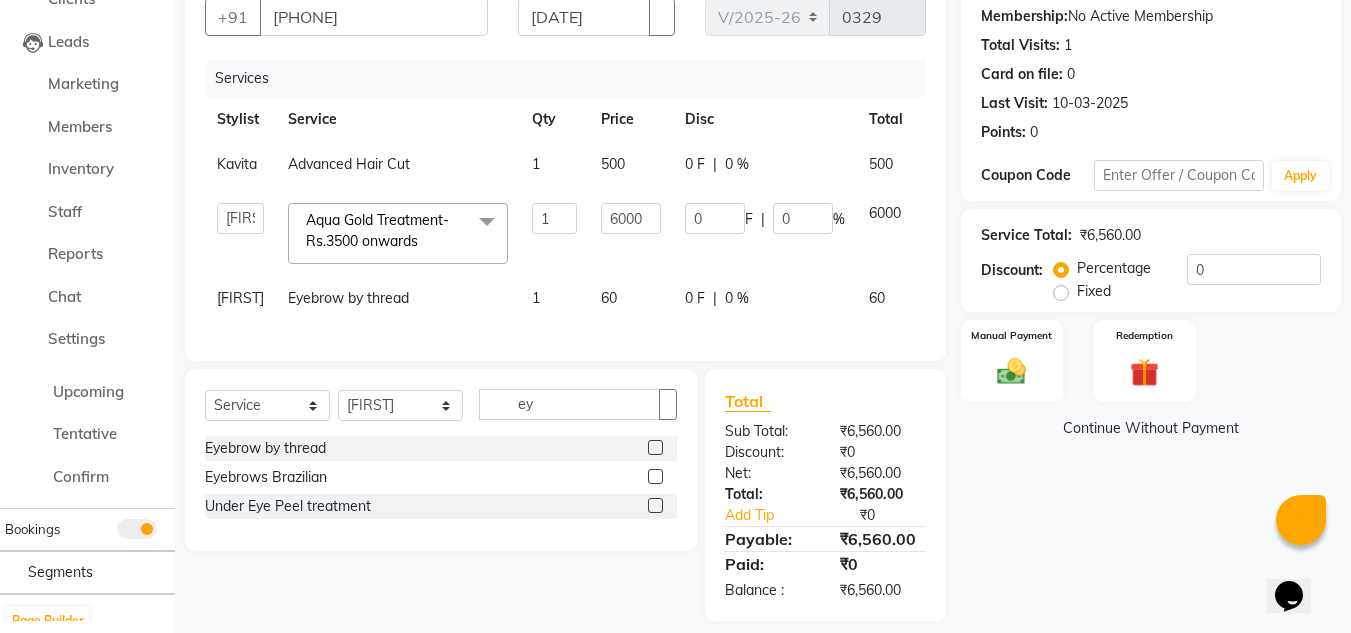 click on "Services Stylist Service Qty Price Disc Total Action Kavita Advanced Hair Cut 1 500 0 F | 0 % 500 Alka Atul Gauri Gajbhar Guru Jyotsana Kavita Payal Prajakta Priti Kalokhe Priyanka khade Rubina Nadaf Sadhana Awtade Sakshi Bhilare Sapana Seema Holge Somnath Swati Utkarsh Aqua Gold Treatment-Rs.3500 onwards x Normal Hair Cut Advanced Hair Cut Conditioning Hair Cut Aqua Hair Treatment Partial Highlights Ombre Highlights Balayage Hair Perming Treatment Foliage Hair Fall Control Cryo Scalp Detox Spa Dandruff Control Scalp Detox Treatment Micro Needling Hair Treatment Loreal Hair Spa Aqua Hair Spa Shea Butter Hair Spa Shea Filler Hair Spa Hair Crimping Normal Hair Wash with Dry Hair Wash with Blow Dry Blow dry Hair Straightening Temporary Hair Curling/Tongs Creative Color Root Touch up Global Hair Color Color Correction Full Head Highlights Botoliss Botox back scrub Back Polishing Chocolate & Mint Manicure Shea Filler Hair Spa Shea Butter Hair Spa Normal Nail Polish 1 0" at bounding box center [565, 200] 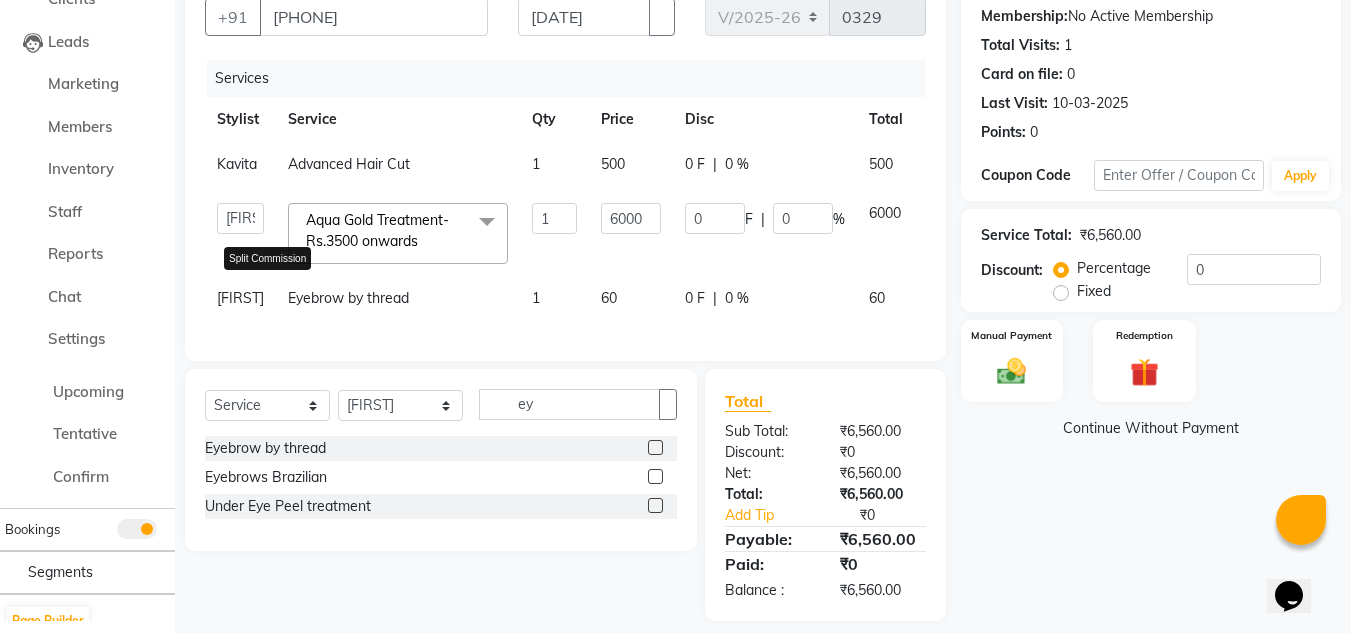 click at bounding box center (264, 288) 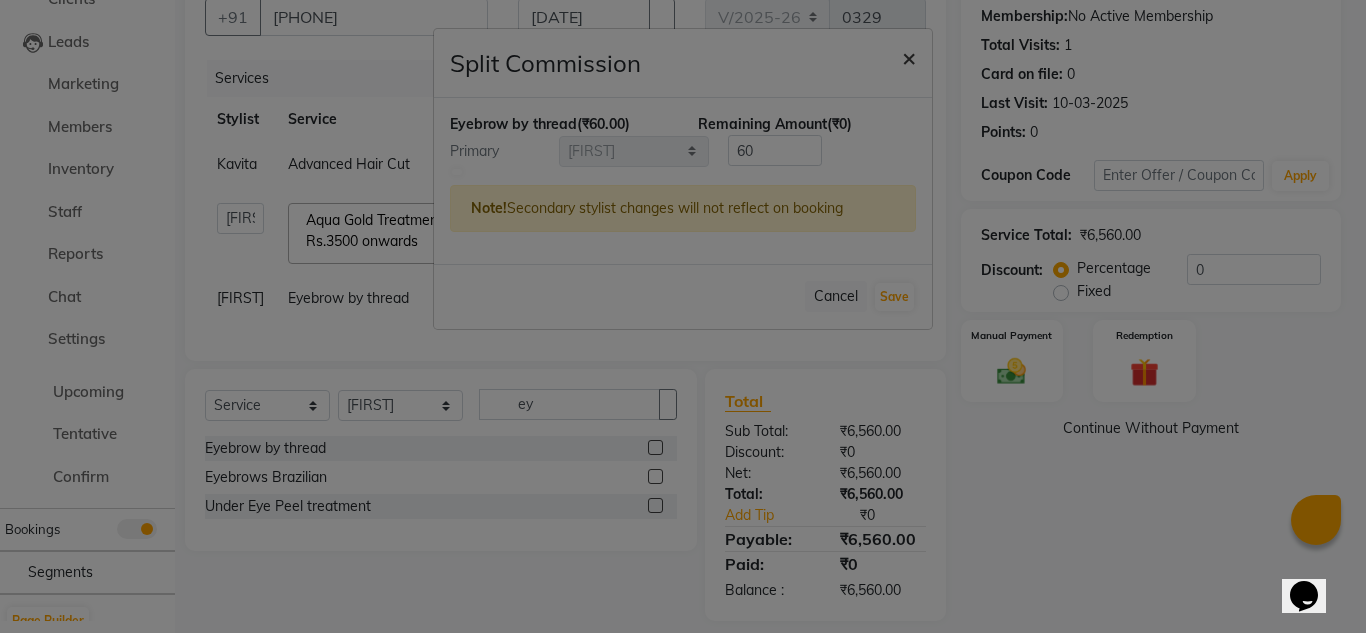 click on "×" at bounding box center [909, 57] 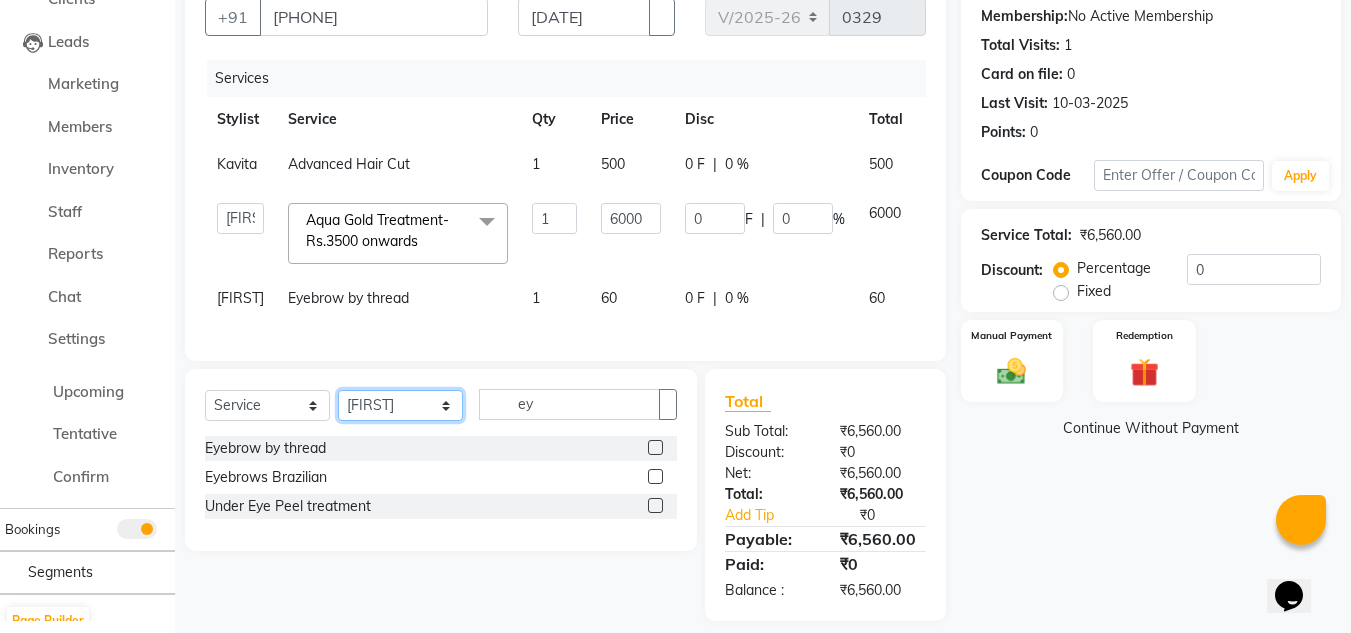 click on "Select Stylist Alka Atul Gauri Gajbhar Guru Jyotsana Kavita Payal Prajakta Priti Kalokhe Priyanka khade Rubina Nadaf Sadhana Awtade Sakshi Bhilare Sapana Seema Holge Somnath Swati Utkarsh" at bounding box center [400, 405] 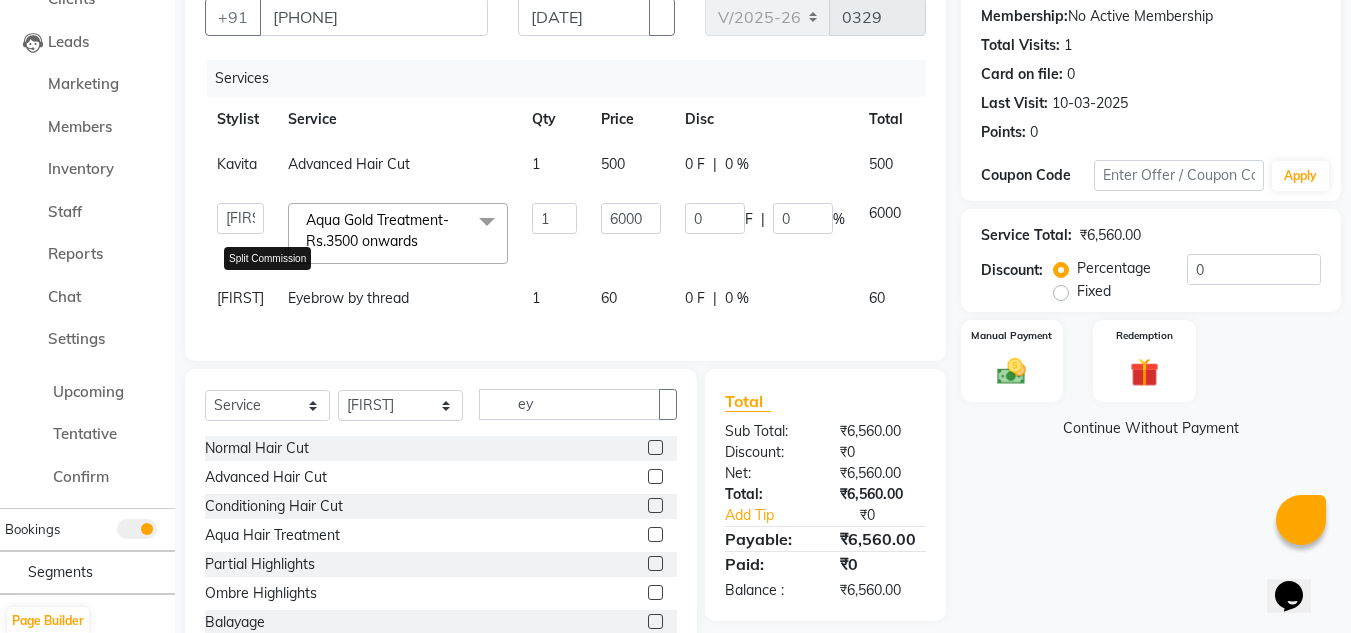 click at bounding box center [264, 288] 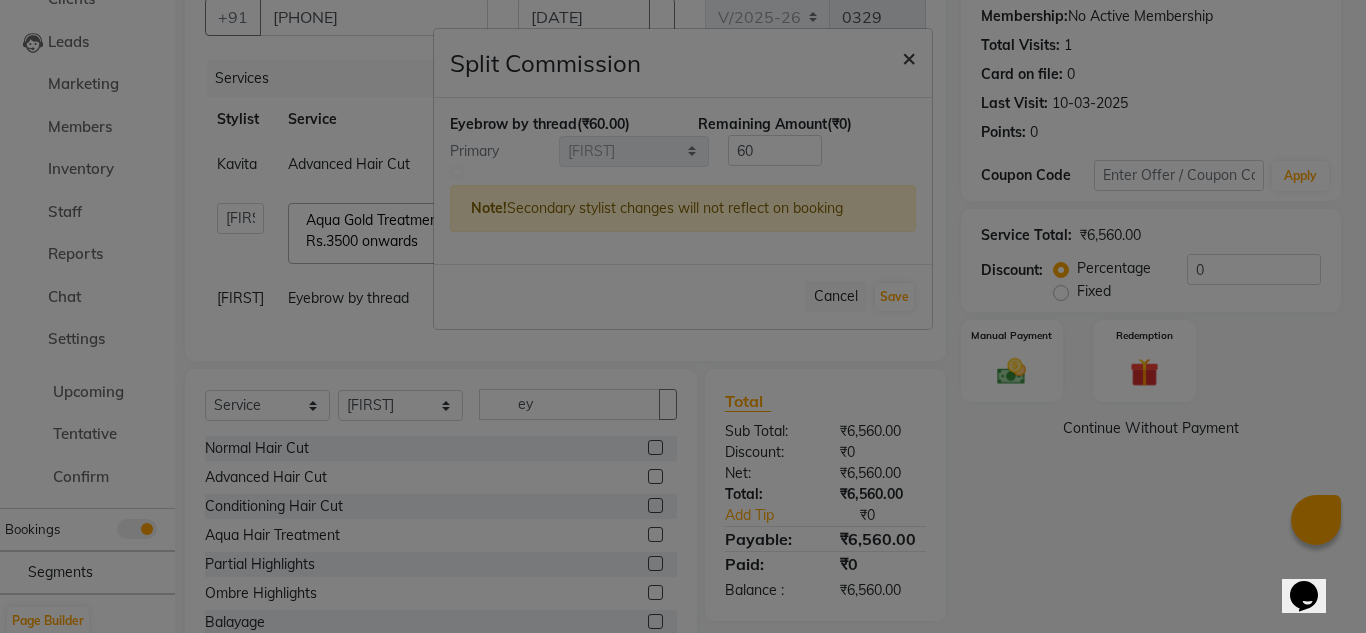 click on "×" at bounding box center (909, 57) 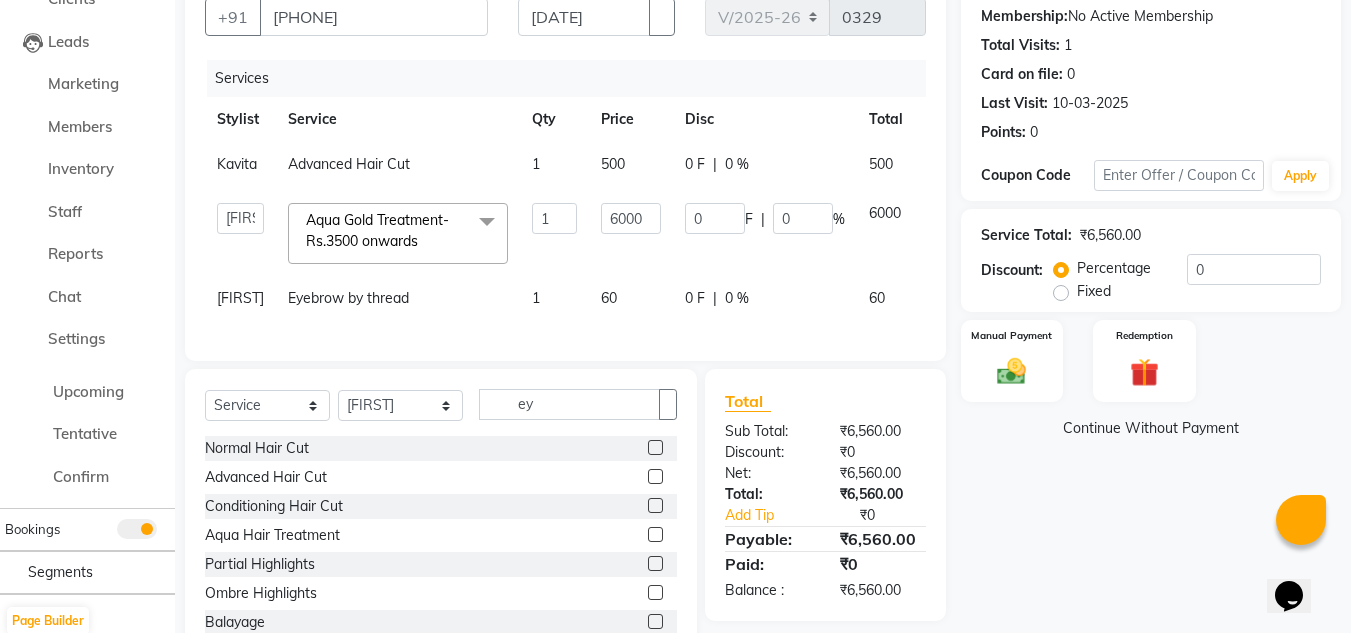 click on "60" at bounding box center (631, 166) 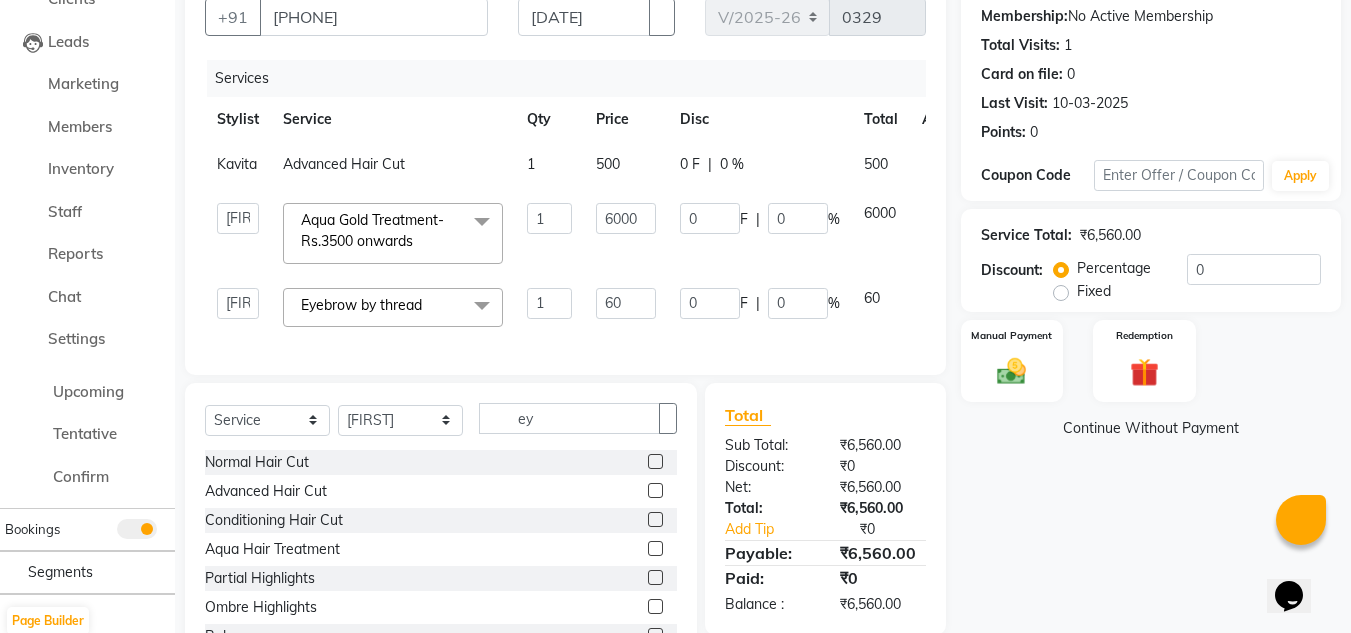 scroll, scrollTop: 0, scrollLeft: 50, axis: horizontal 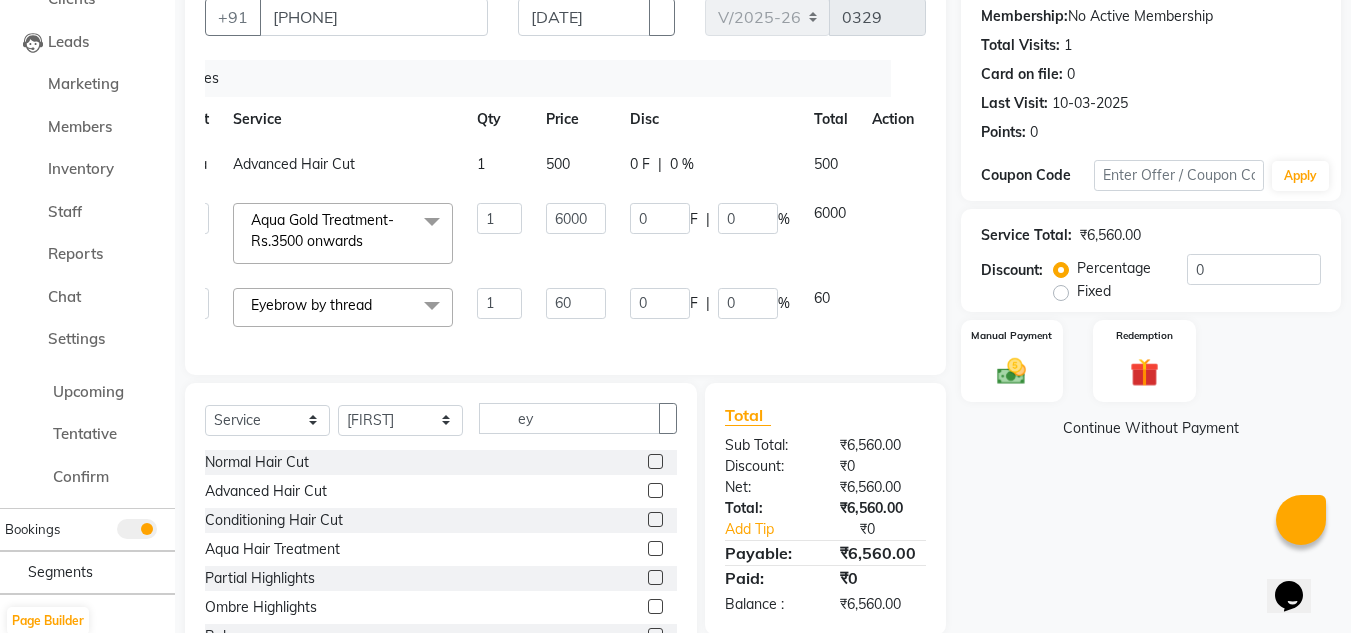 click at bounding box center [880, 166] 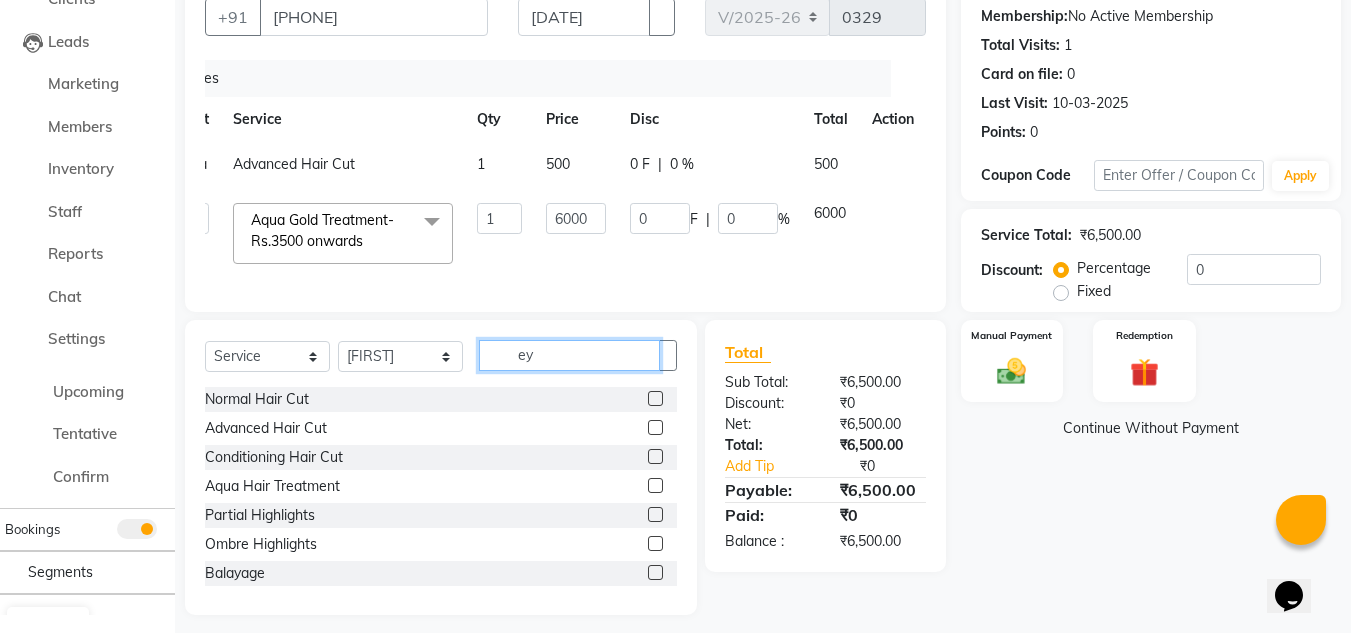 click on "ey" at bounding box center (569, 355) 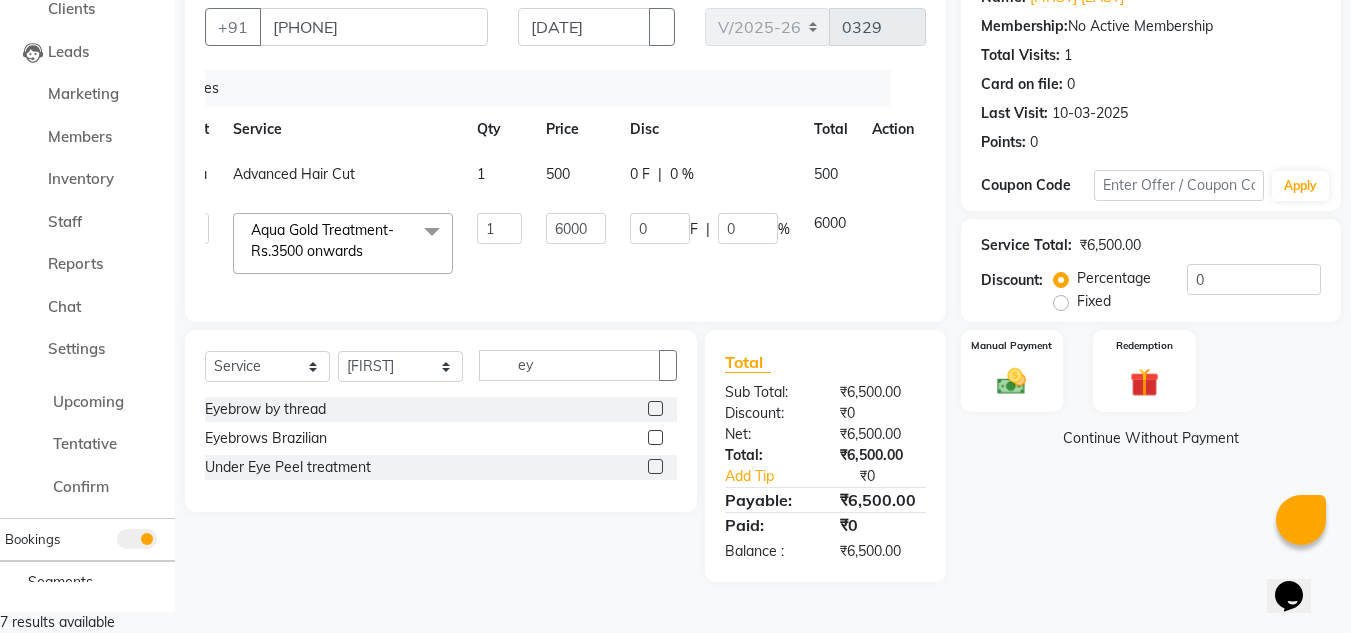 click at bounding box center [655, 408] 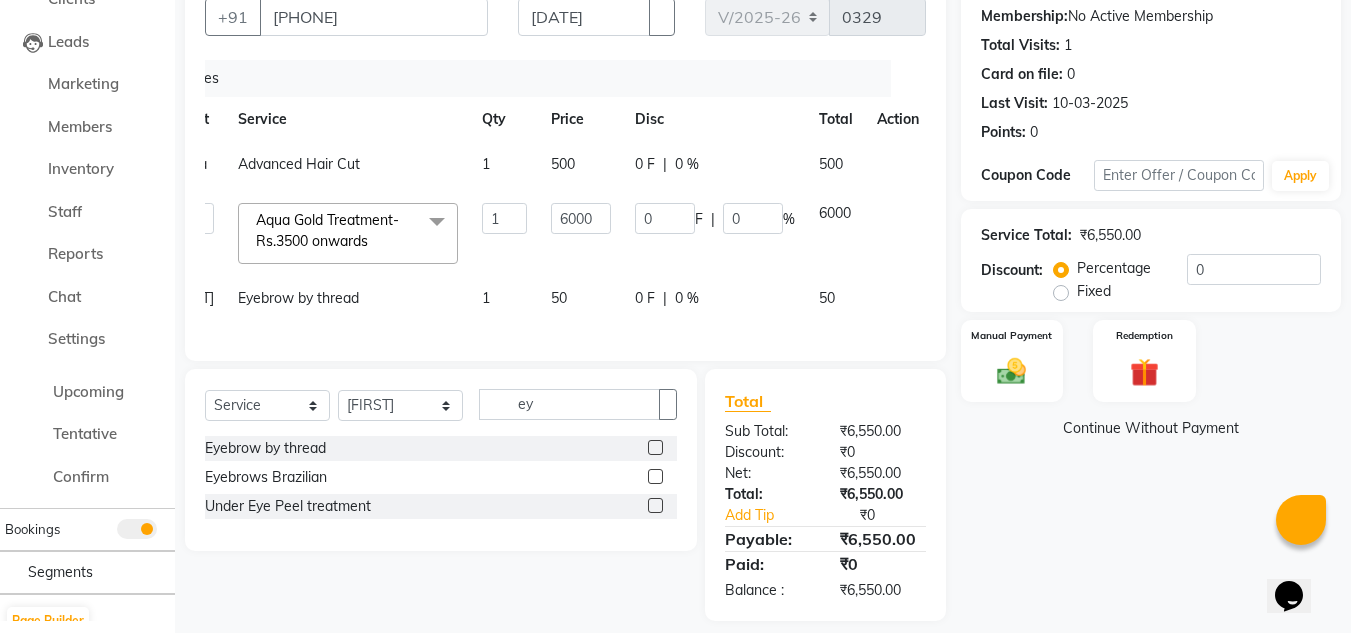 click on "50" at bounding box center [187, 164] 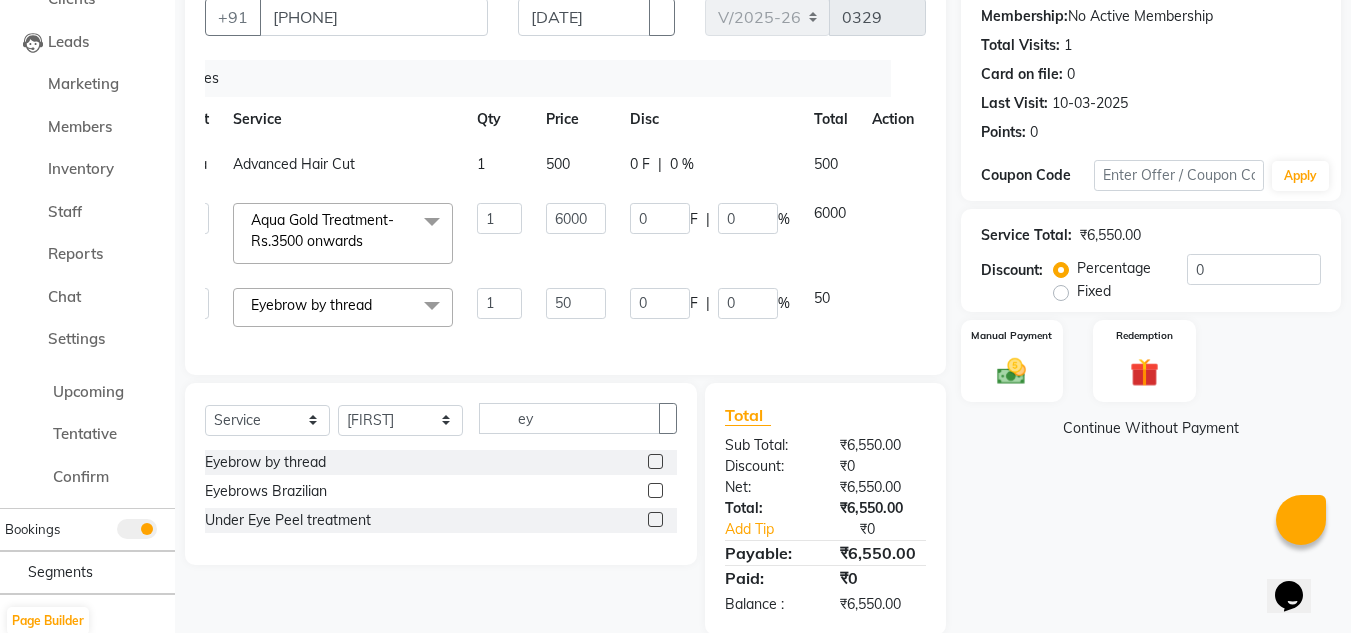 scroll, scrollTop: 0, scrollLeft: 10, axis: horizontal 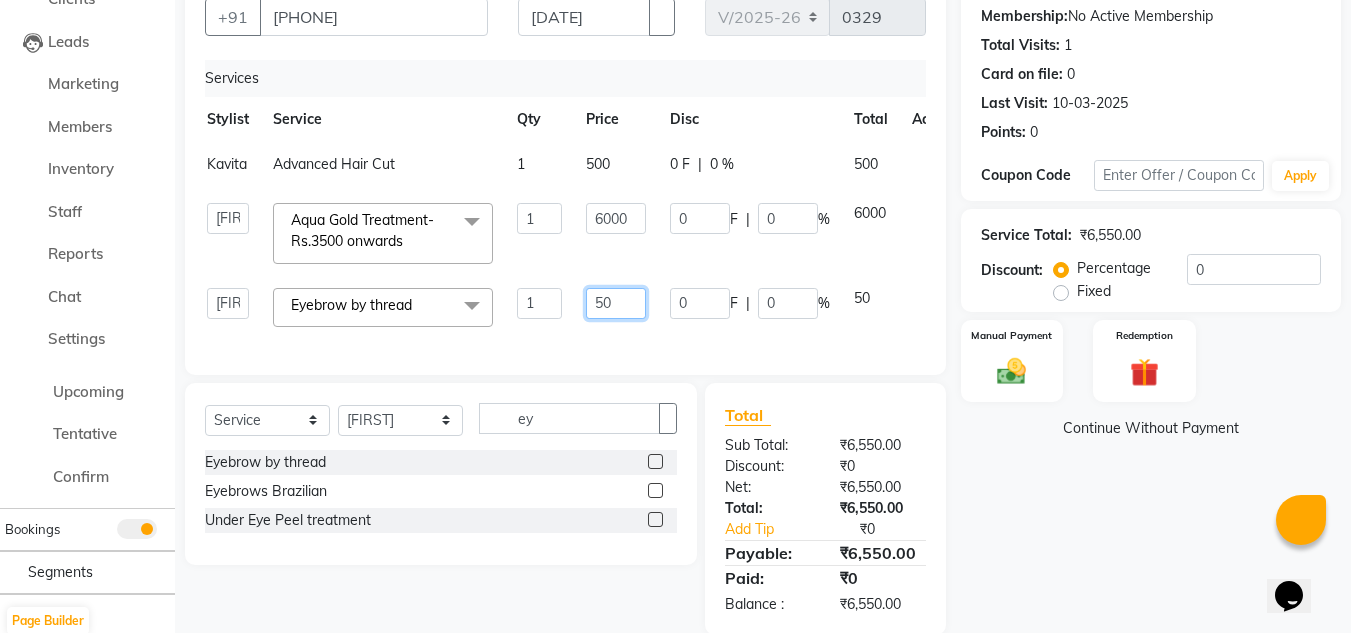 click on "50" at bounding box center [539, 218] 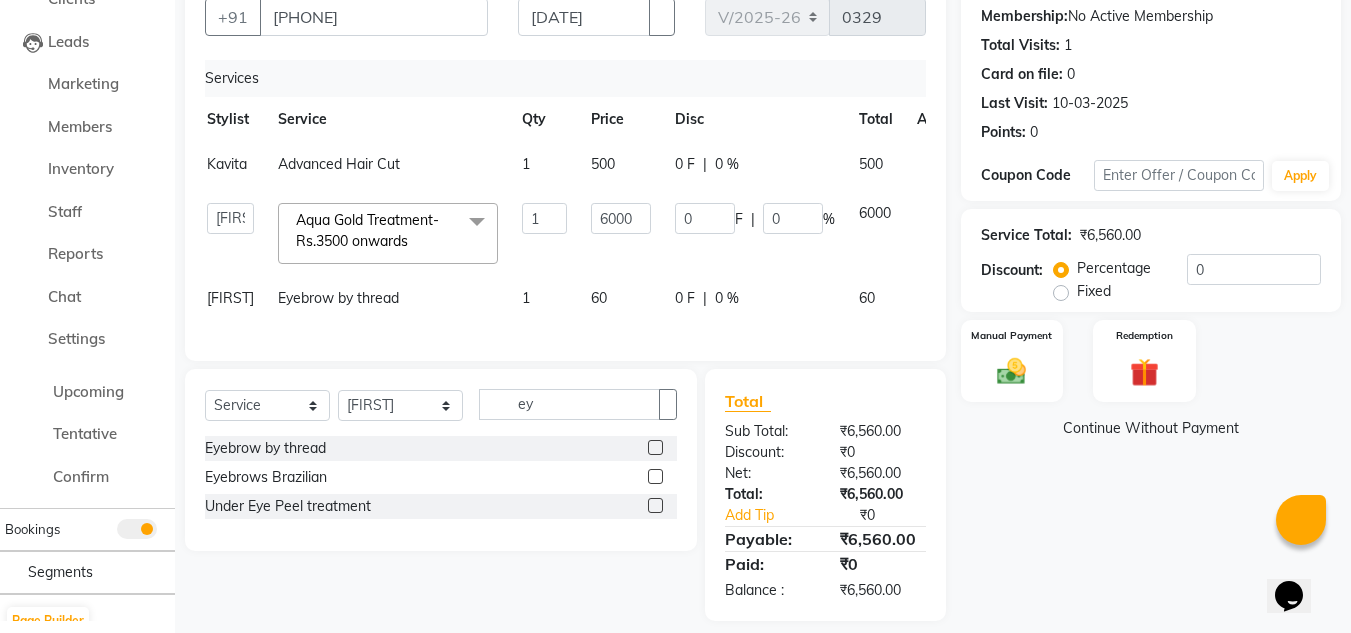 click on "Name: [FIRST] [LAST] Membership: No Active Membership Total Visits: 1 Card on file: 0 Last Visit: 10-03-2025 Points: 0 Coupon Code Apply Service Total: ₹6,560.00 Discount: Percentage Fixed 0 Manual Payment Redemption Continue Without Payment" at bounding box center (1158, 291) 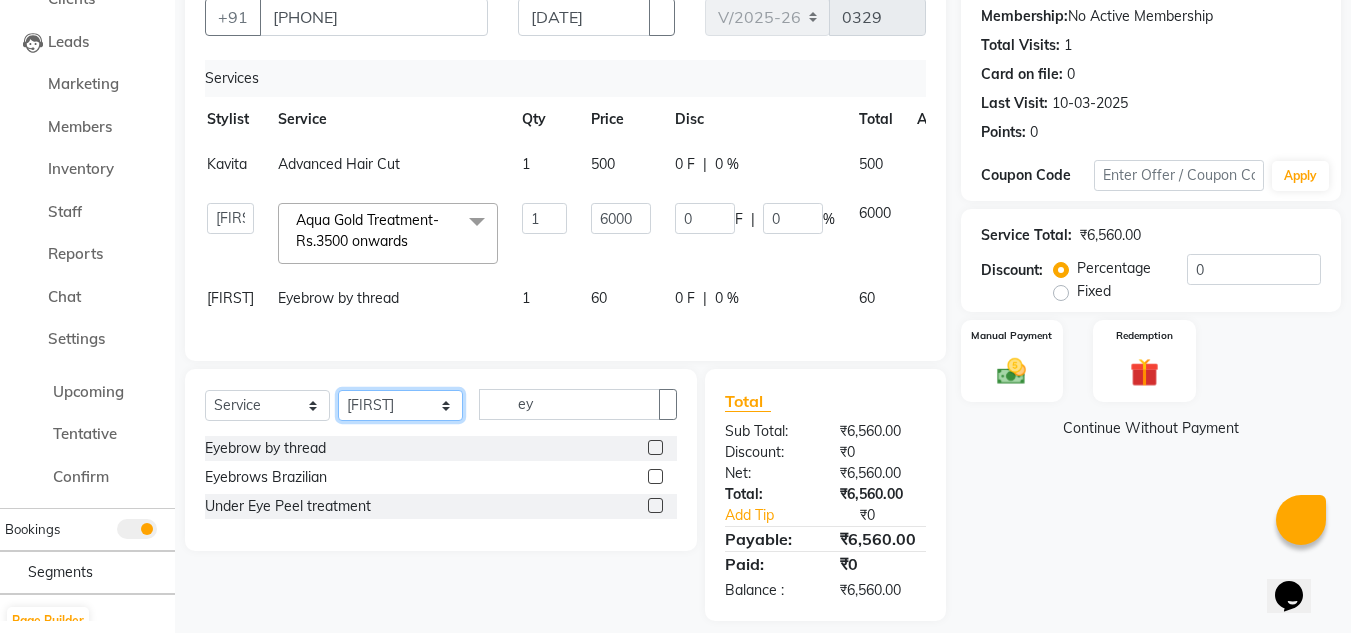 click on "Select Stylist Alka Atul Gauri Gajbhar Guru Jyotsana Kavita Payal Prajakta Priti Kalokhe Priyanka khade Rubina Nadaf Sadhana Awtade Sakshi Bhilare Sapana Seema Holge Somnath Swati Utkarsh" at bounding box center (400, 405) 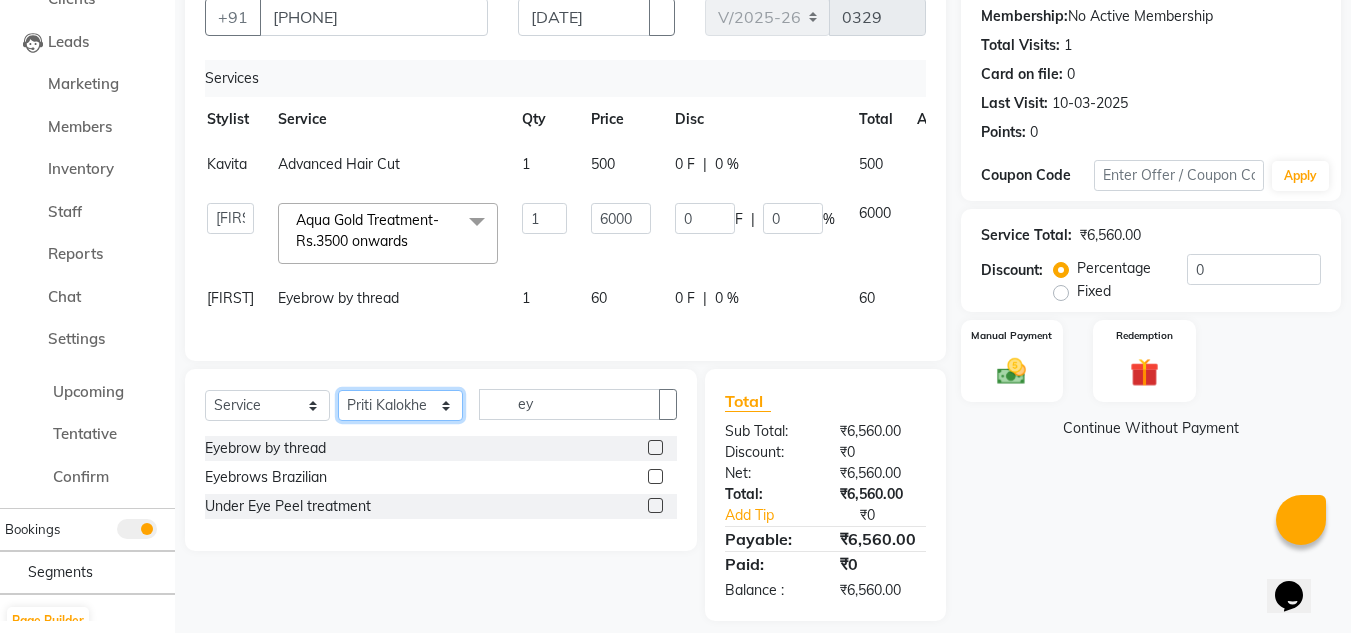 click on "Select Stylist Alka Atul Gauri Gajbhar Guru Jyotsana Kavita Payal Prajakta Priti Kalokhe Priyanka khade Rubina Nadaf Sadhana Awtade Sakshi Bhilare Sapana Seema Holge Somnath Swati Utkarsh" at bounding box center (400, 405) 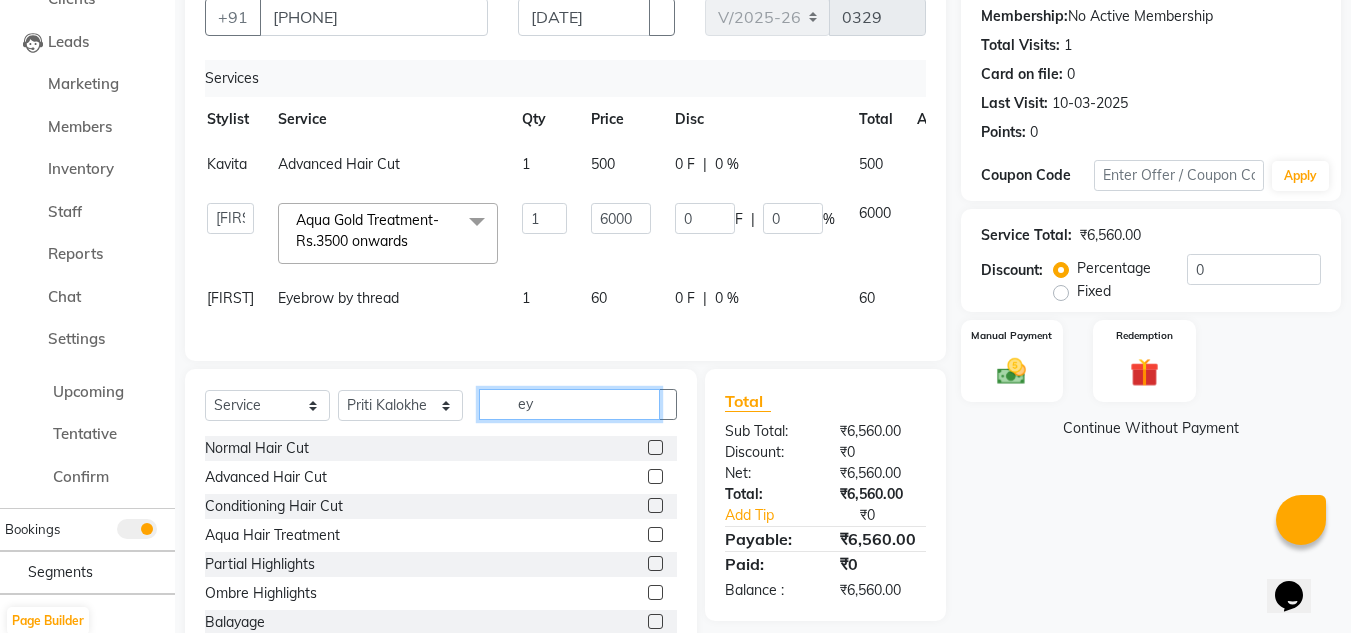 click on "ey" at bounding box center [569, 404] 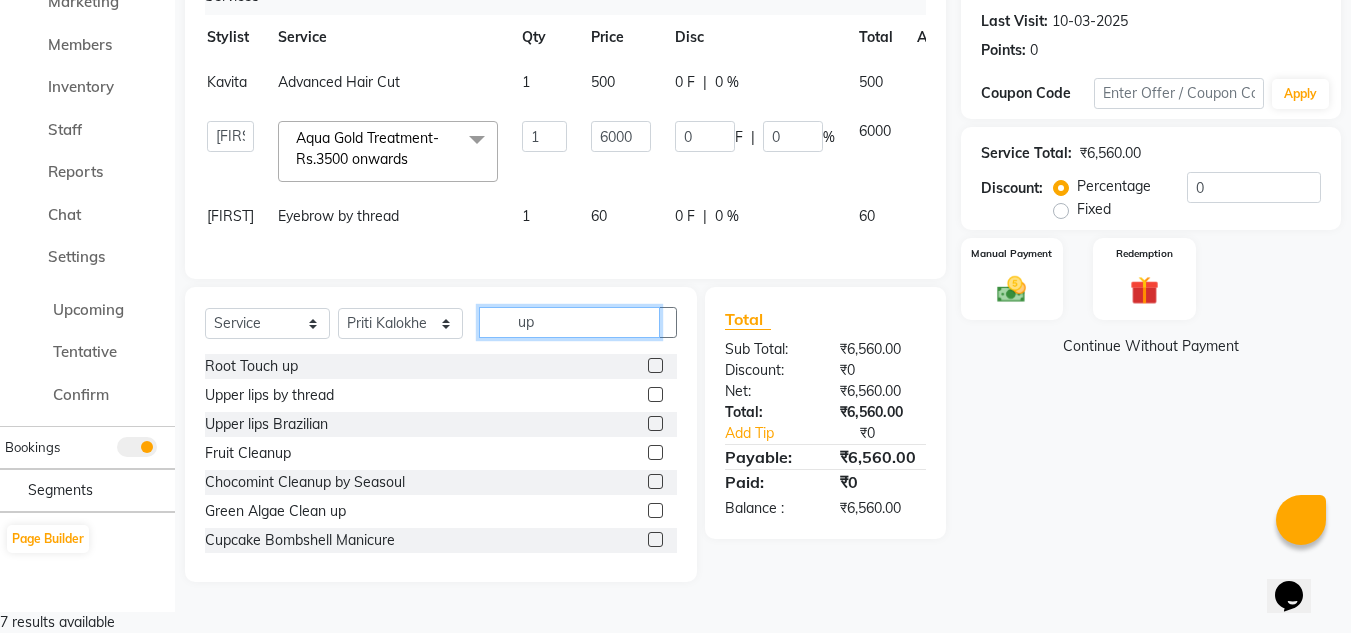 scroll, scrollTop: 313, scrollLeft: 0, axis: vertical 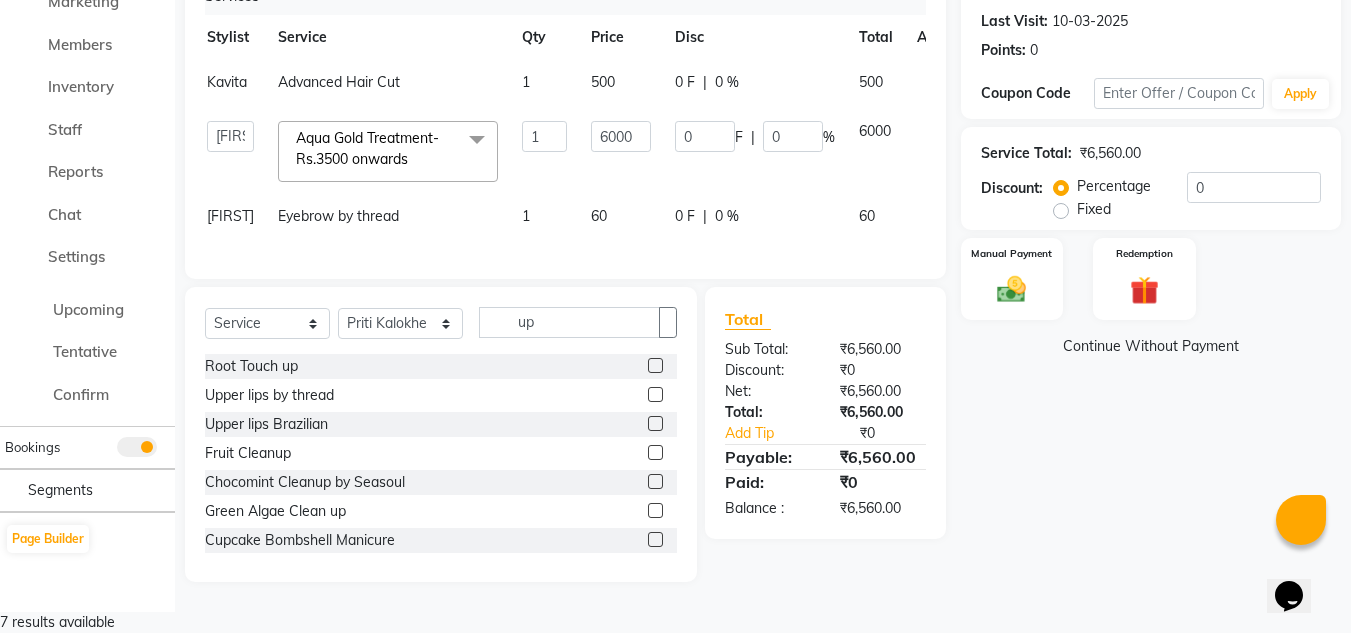 click at bounding box center (655, 423) 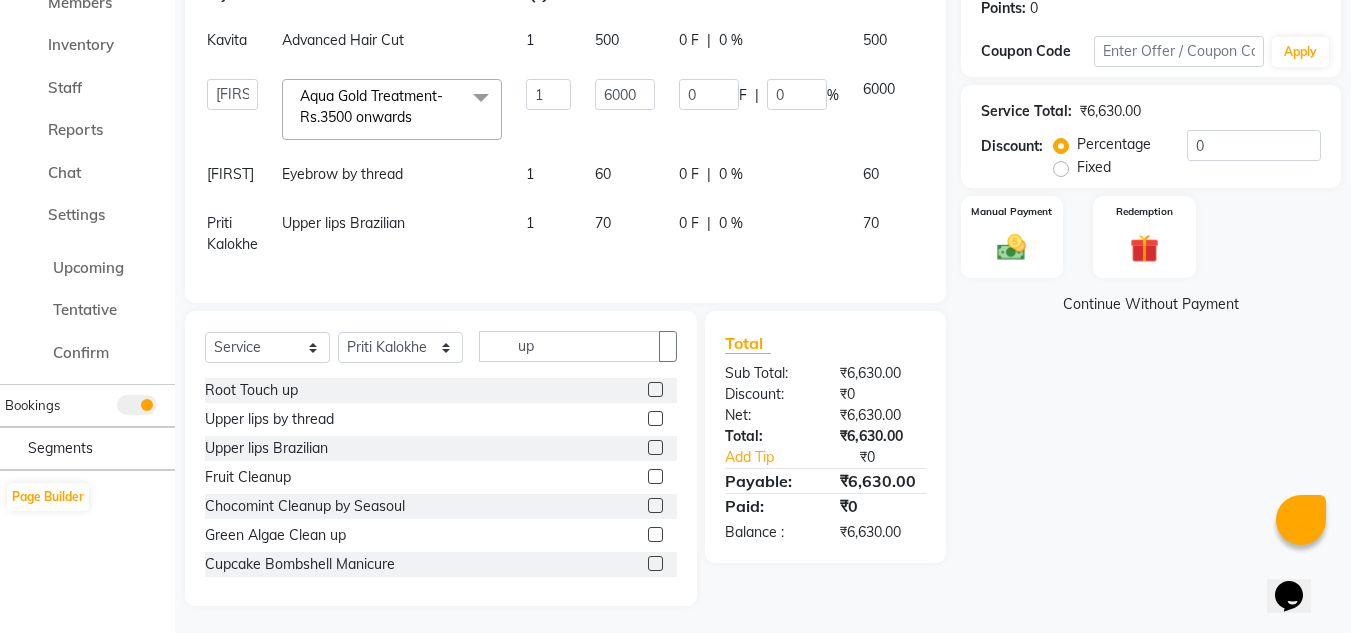 scroll, scrollTop: 406, scrollLeft: 0, axis: vertical 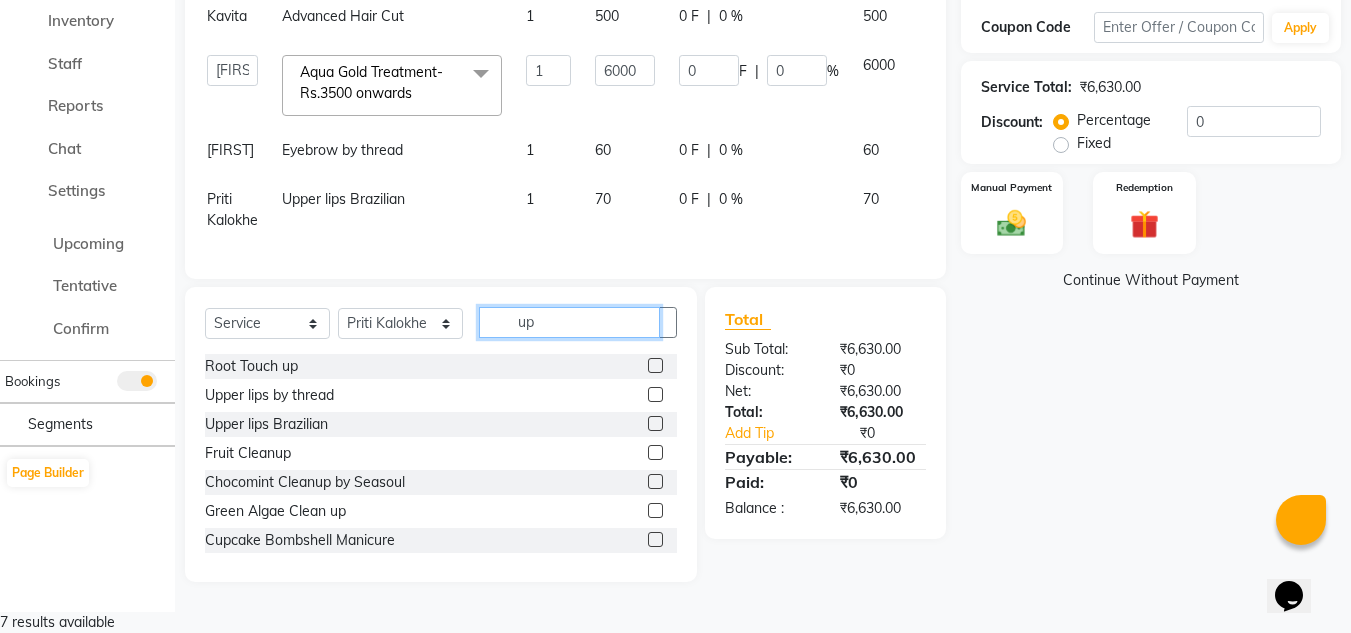 click on "up" at bounding box center [569, 322] 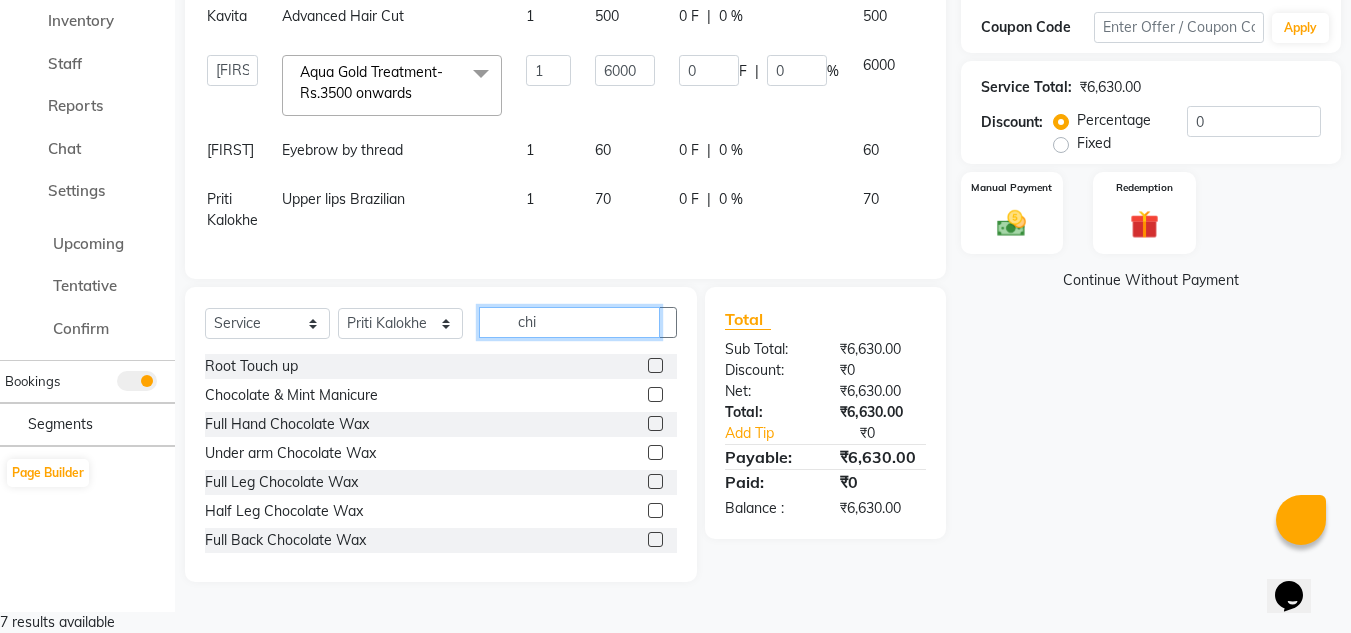 scroll, scrollTop: 363, scrollLeft: 0, axis: vertical 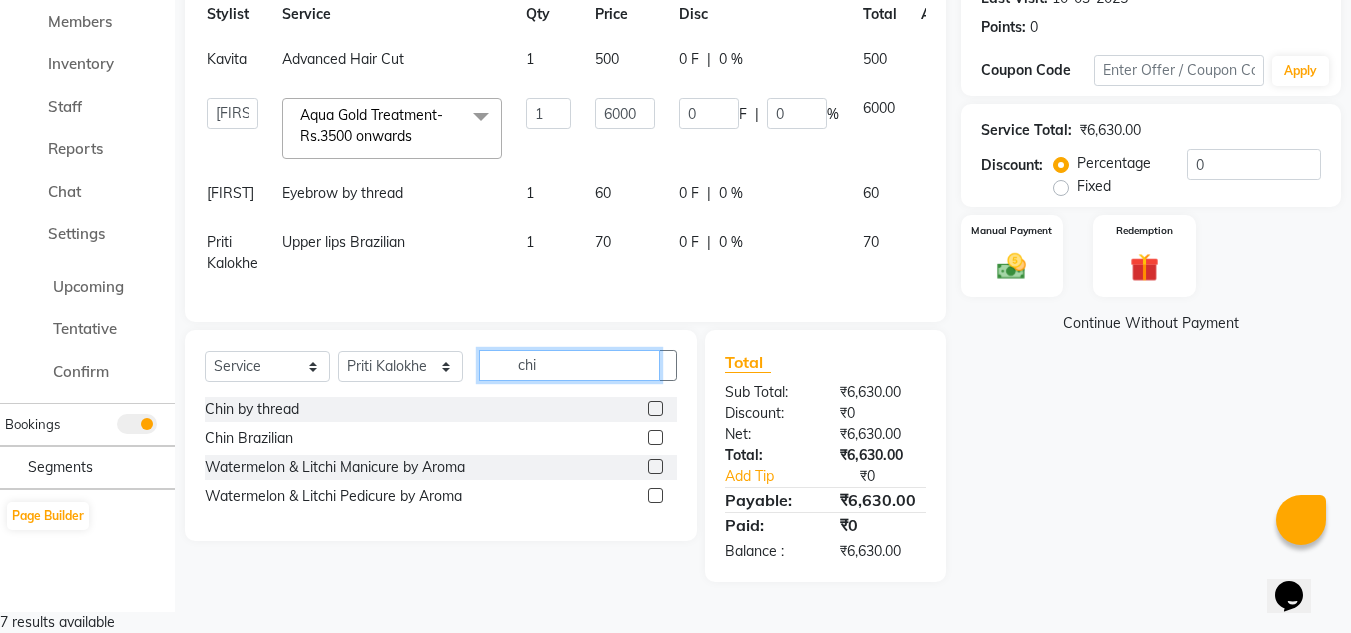 type on "chi" 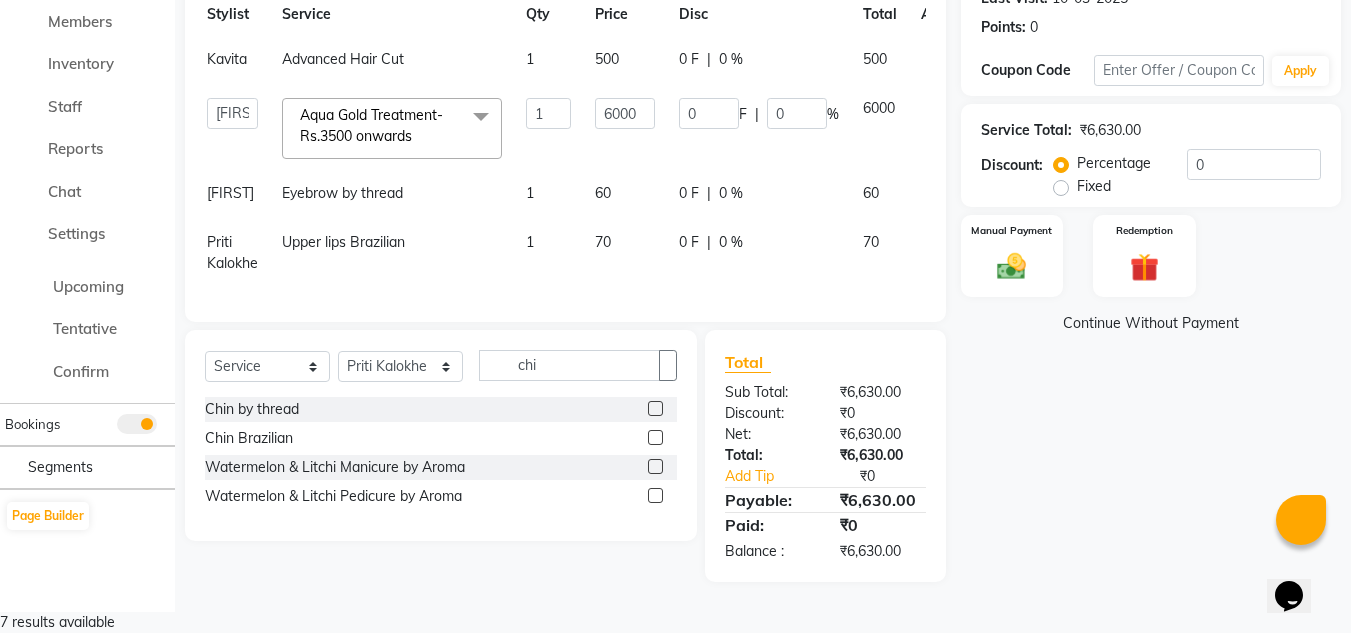 click at bounding box center (655, 408) 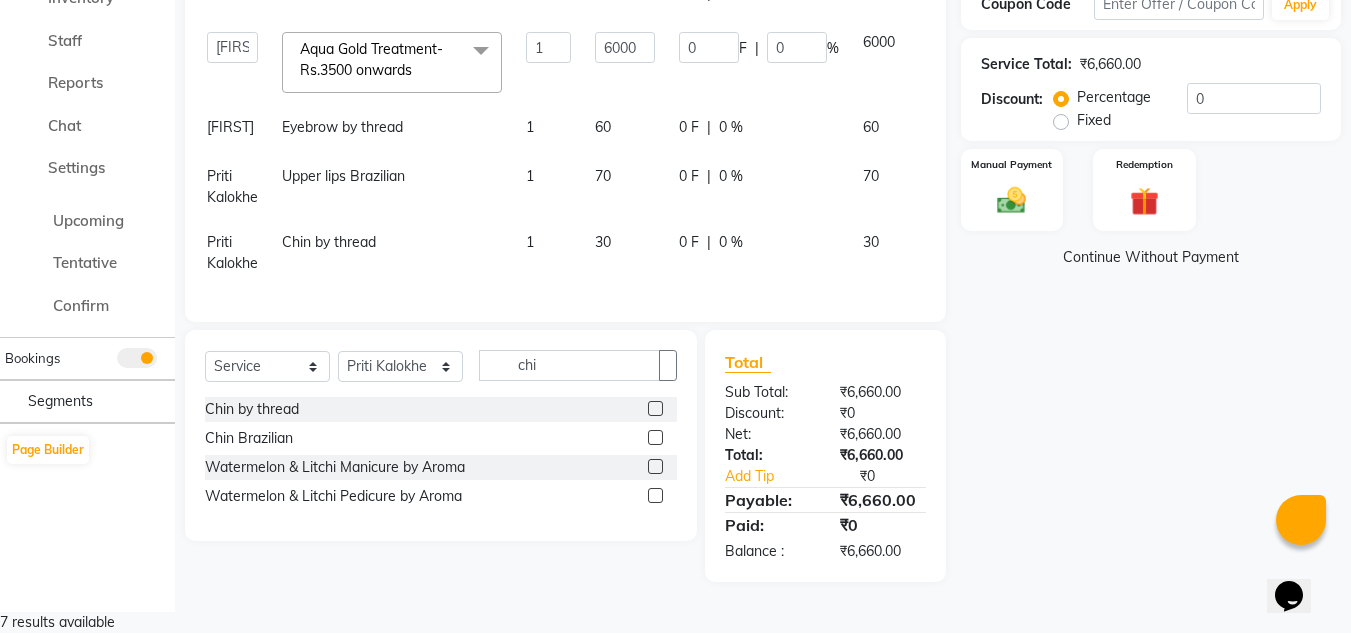 scroll, scrollTop: 306, scrollLeft: 0, axis: vertical 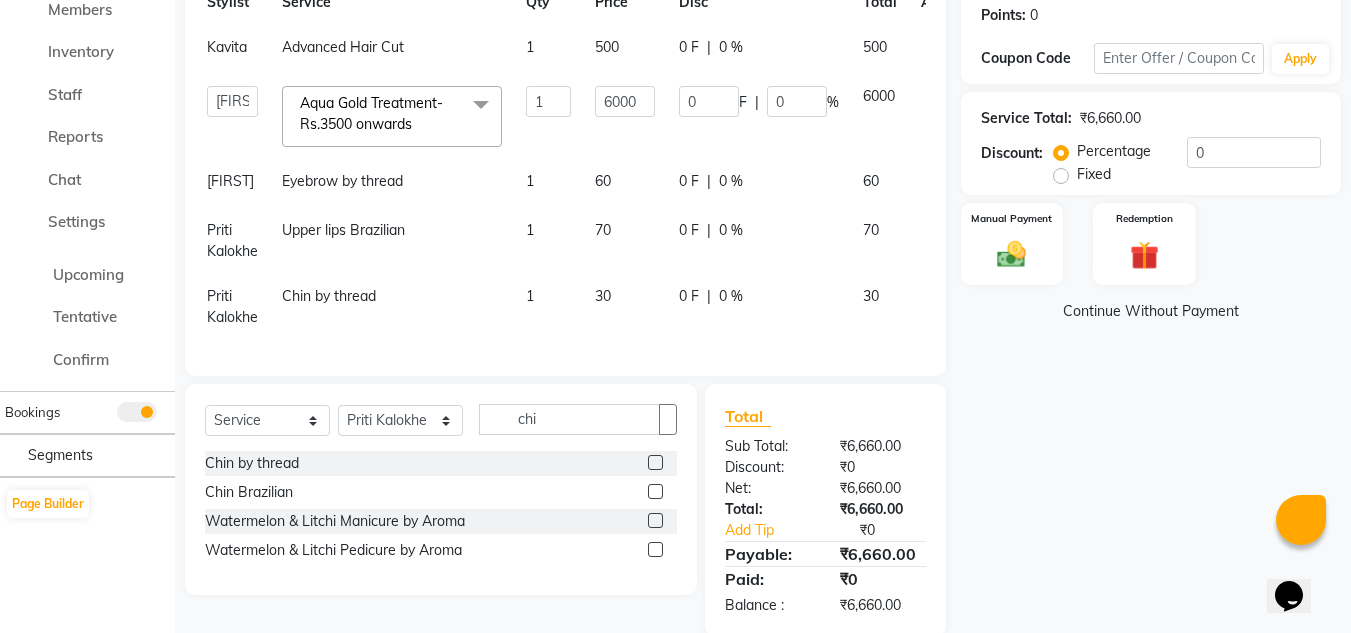 click on "30" at bounding box center [625, 49] 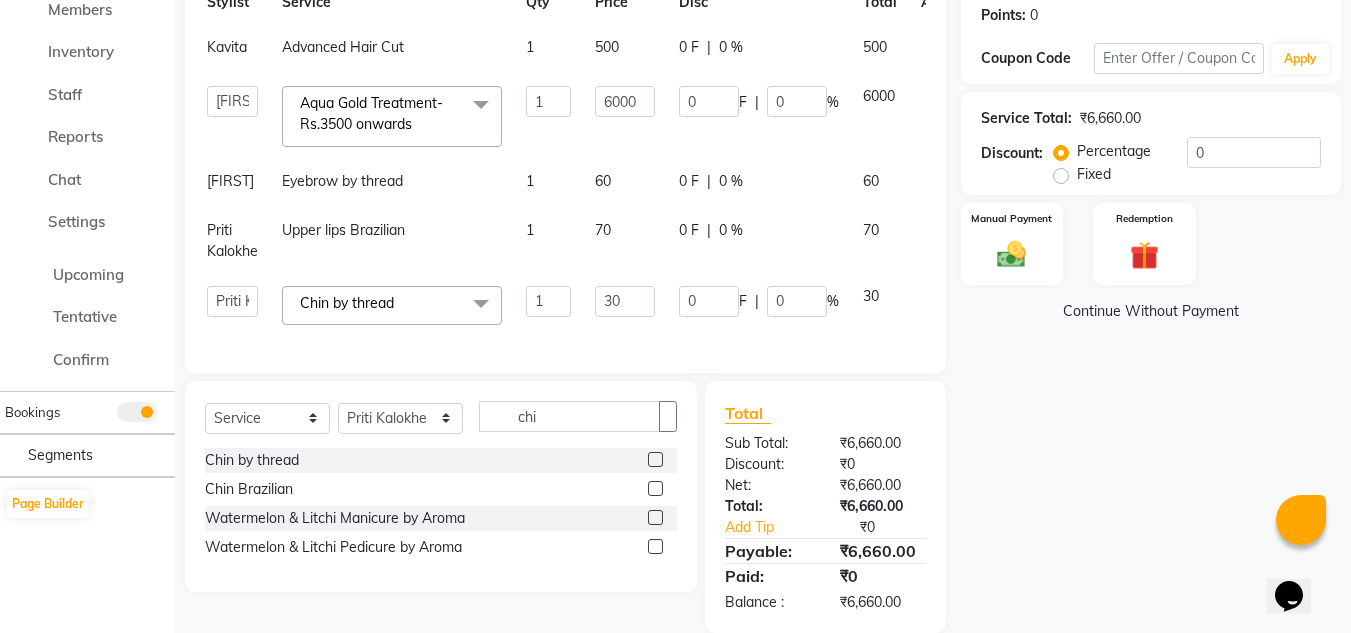scroll, scrollTop: 0, scrollLeft: 50, axis: horizontal 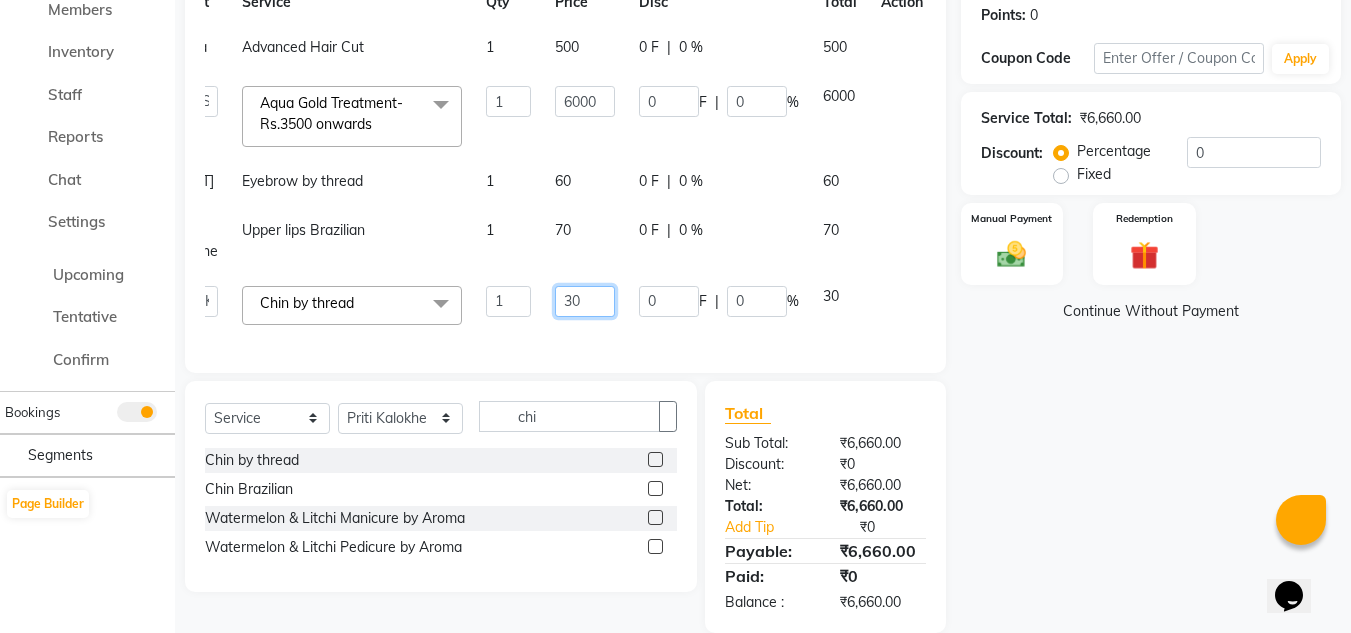 click on "30" at bounding box center [508, 101] 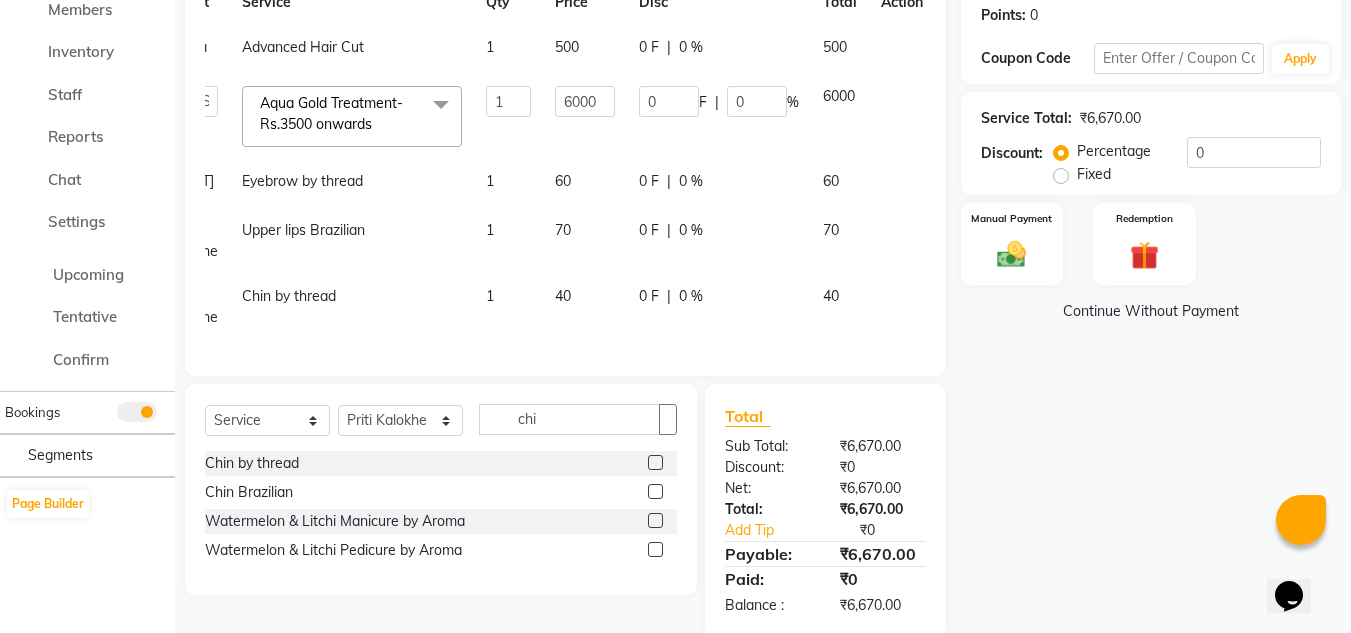 click on "Name: [FIRST] [LAST] Membership: No Active Membership Total Visits: 1 Card on file: 0 Last Visit: 10-03-2025 Points: 0 Coupon Code Apply Service Total: ₹6,670.00 Discount: Percentage Fixed 0 Manual Payment Redemption Continue Without Payment" at bounding box center (1158, 240) 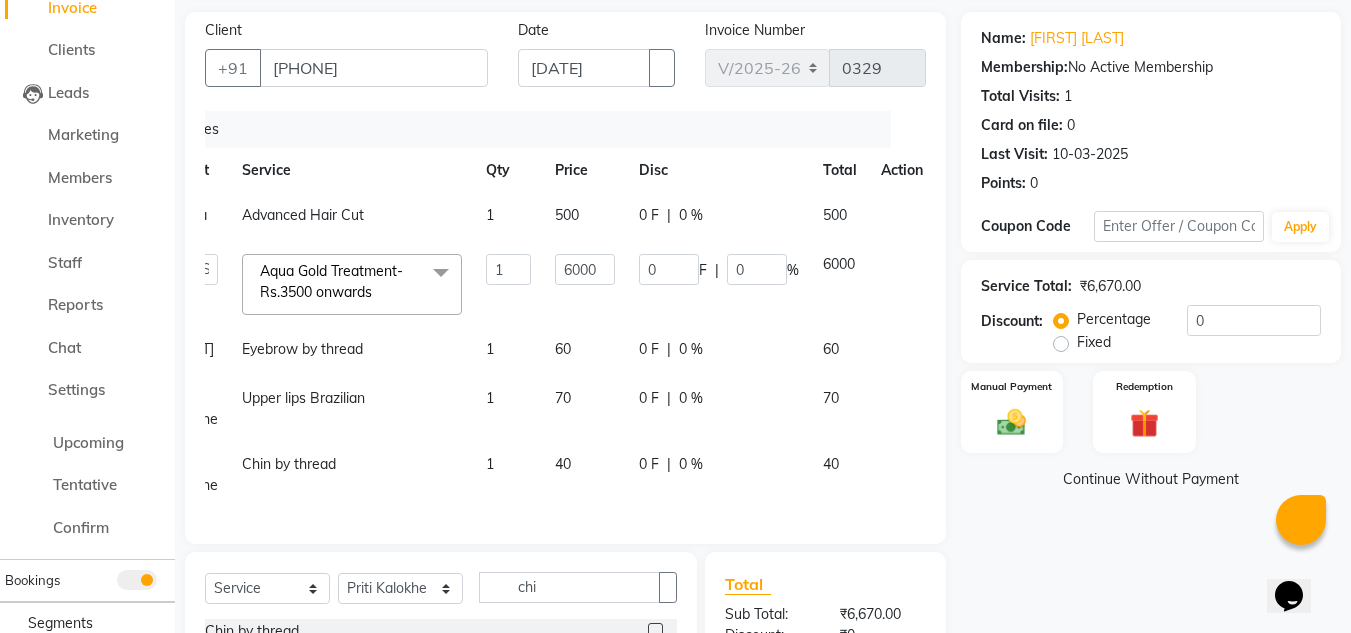 scroll, scrollTop: 127, scrollLeft: 0, axis: vertical 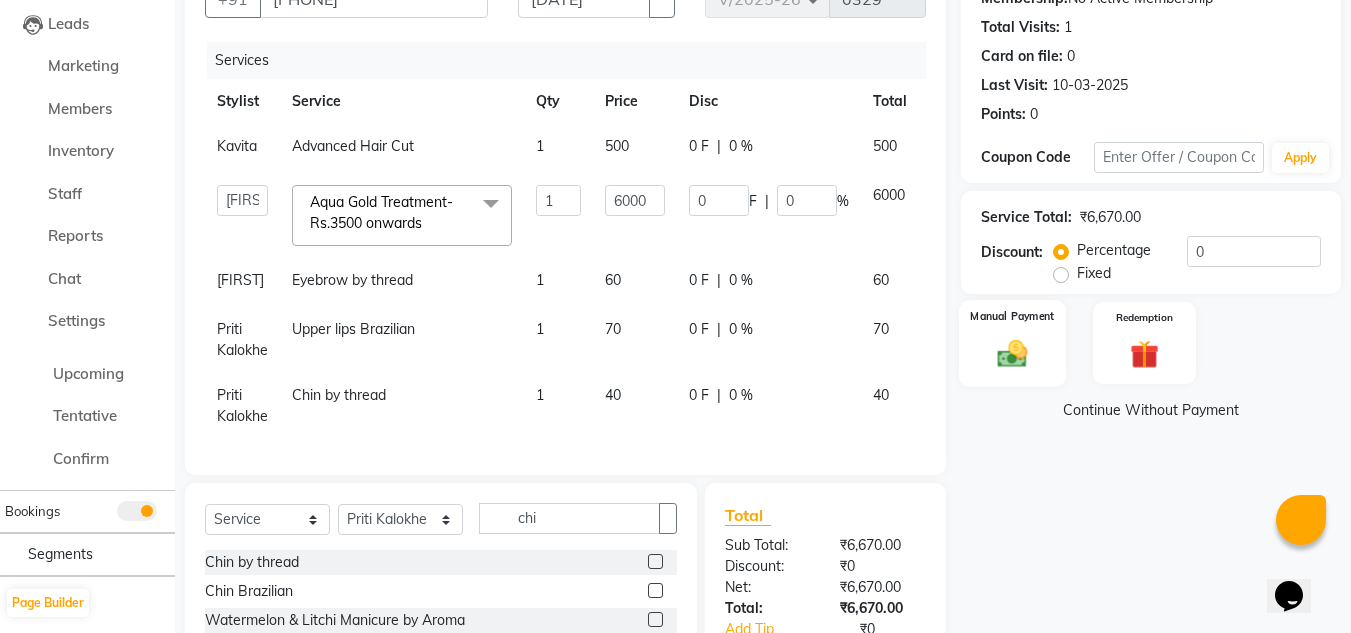 click at bounding box center (1012, 353) 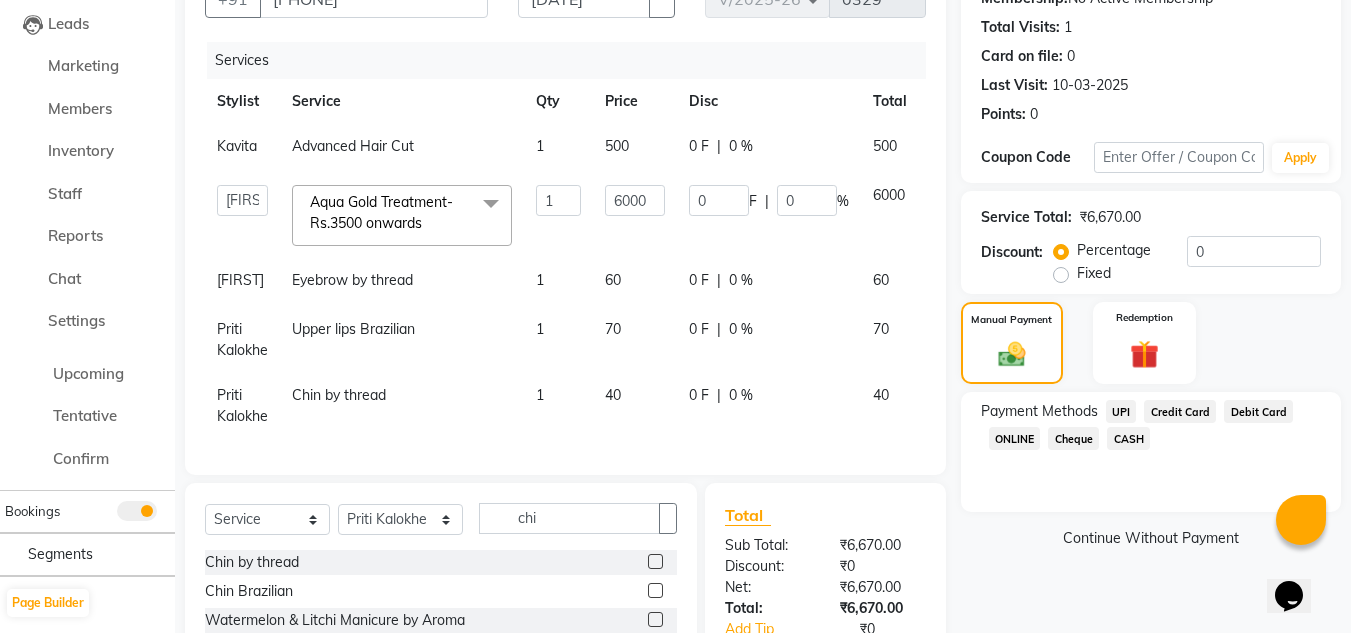 click on "UPI" at bounding box center [1121, 411] 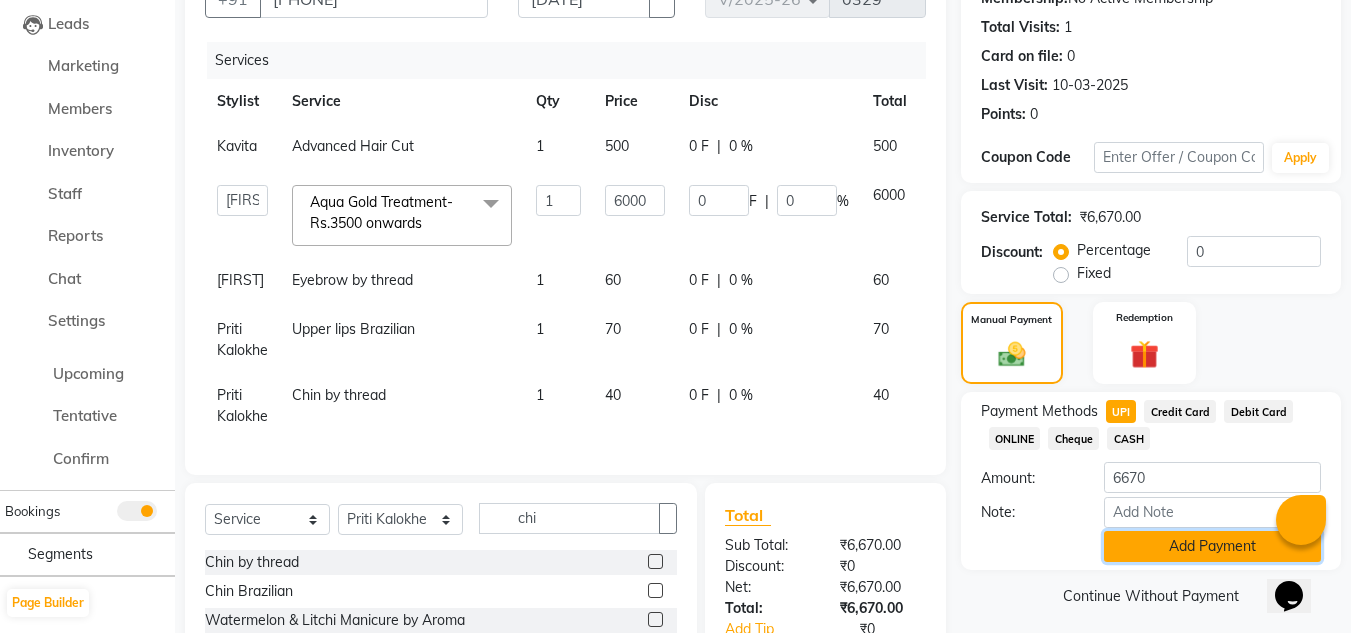 click on "Add Payment" at bounding box center (1212, 546) 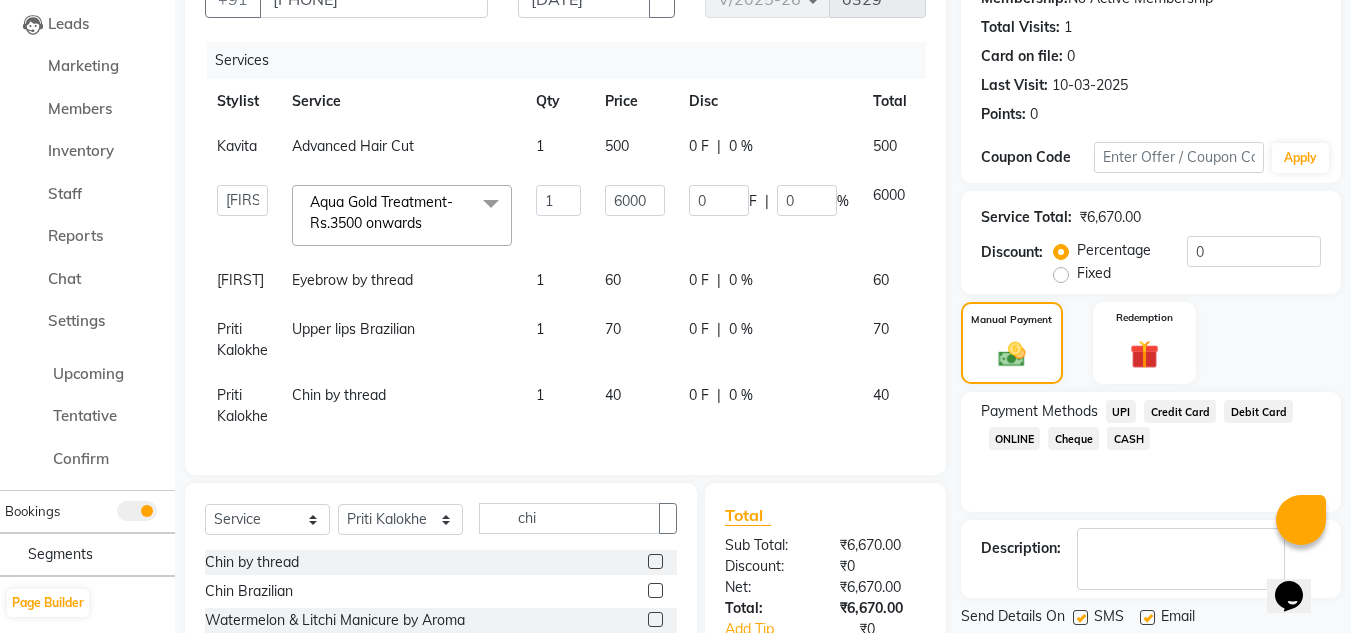 scroll, scrollTop: 467, scrollLeft: 0, axis: vertical 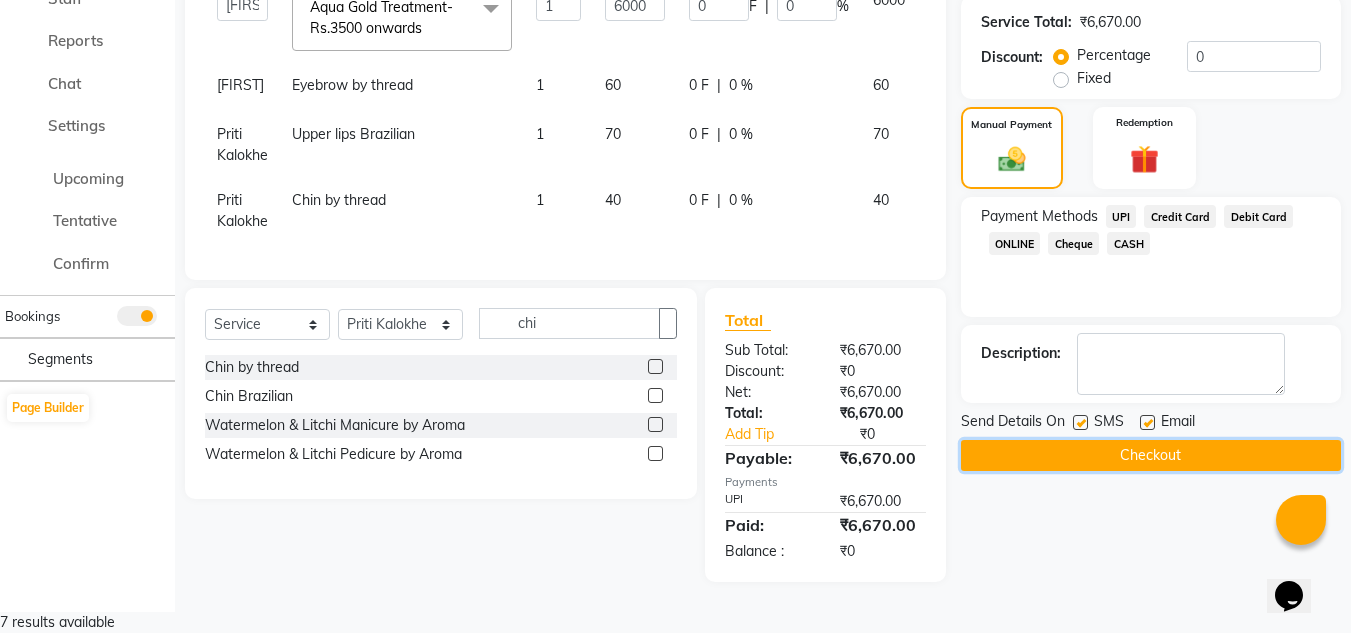 click on "Checkout" at bounding box center (1151, 455) 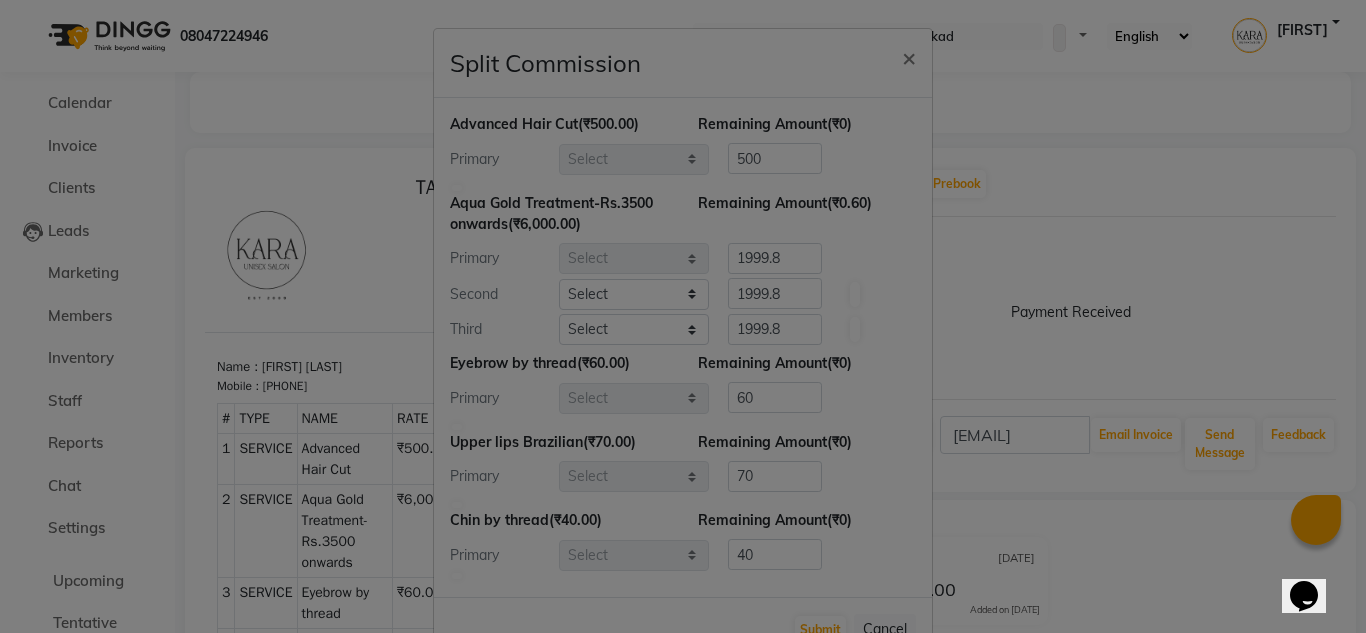 scroll, scrollTop: 0, scrollLeft: 0, axis: both 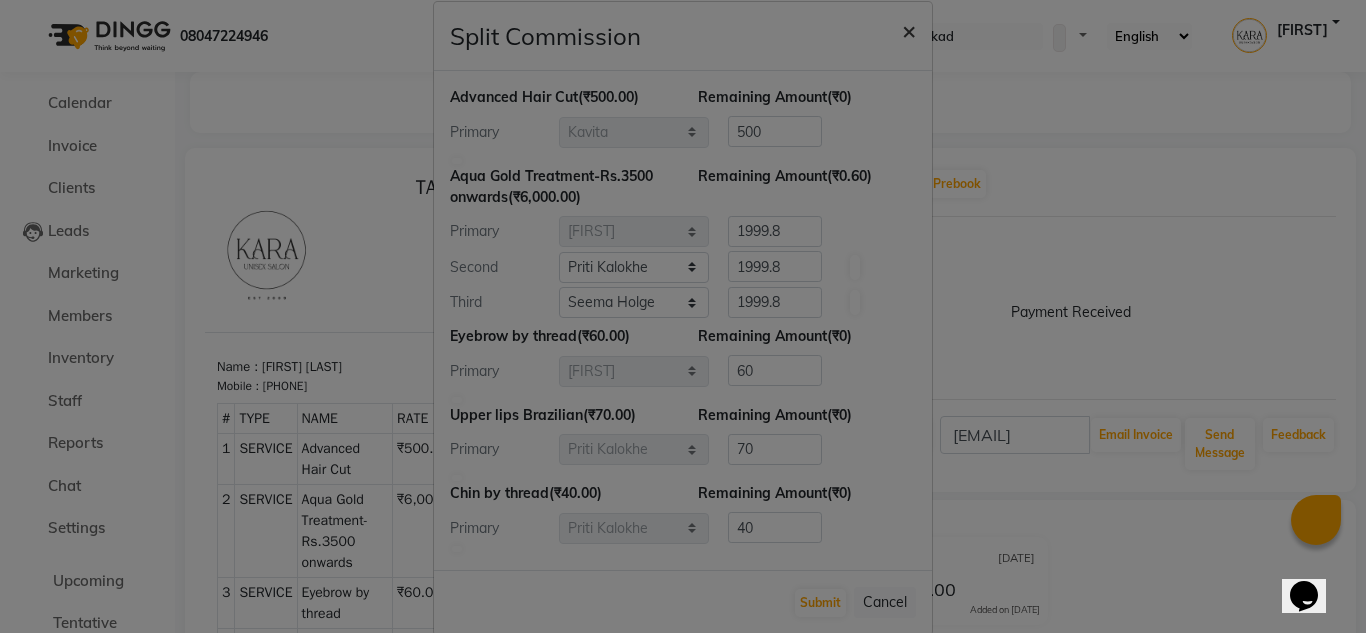 click on "×" at bounding box center (909, 30) 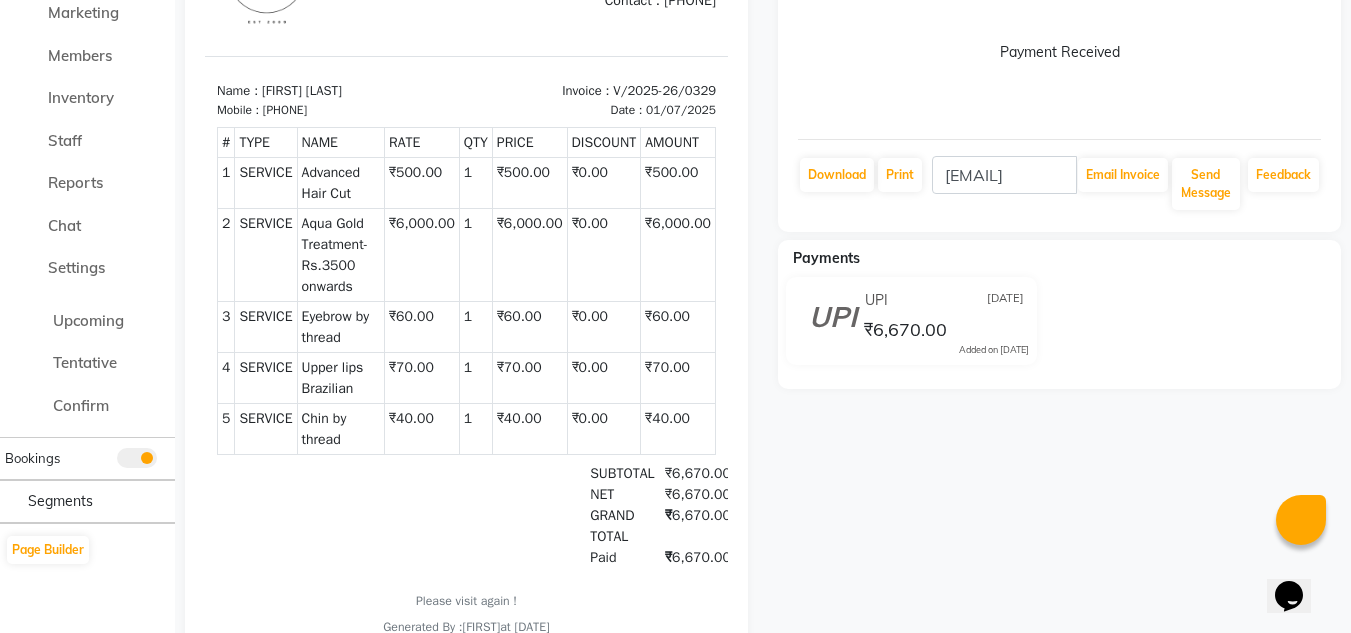 scroll, scrollTop: 0, scrollLeft: 0, axis: both 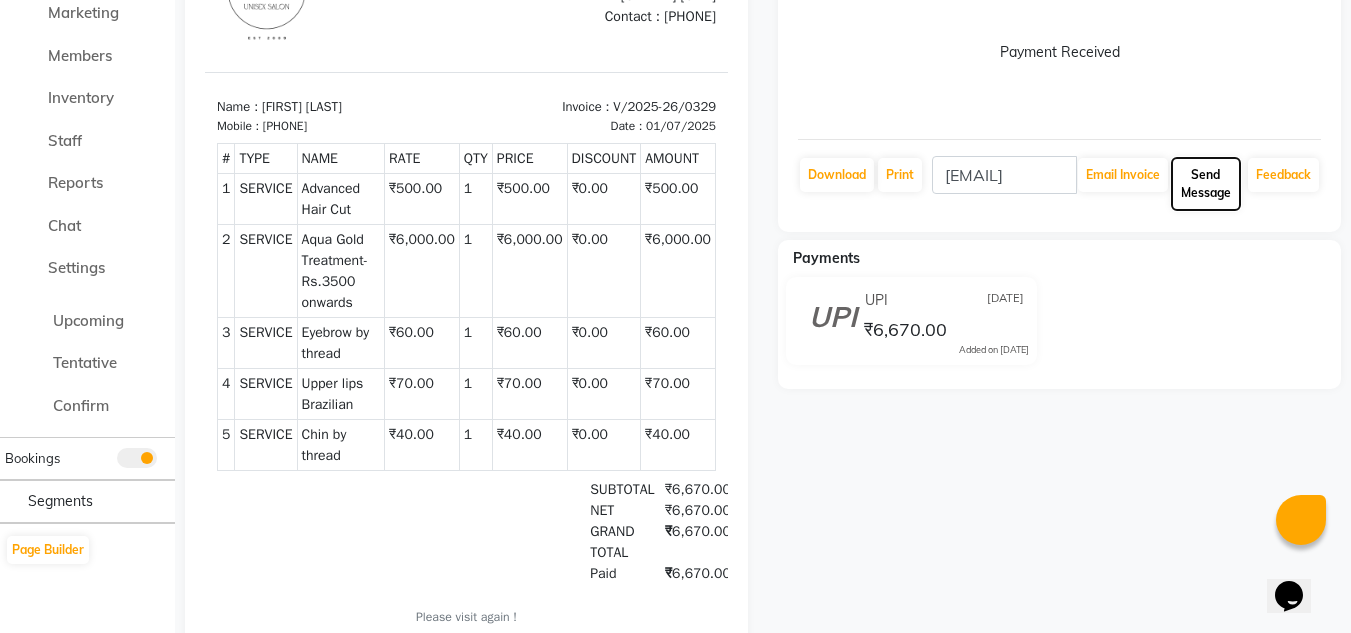 click on "Send Message" at bounding box center [1123, 175] 